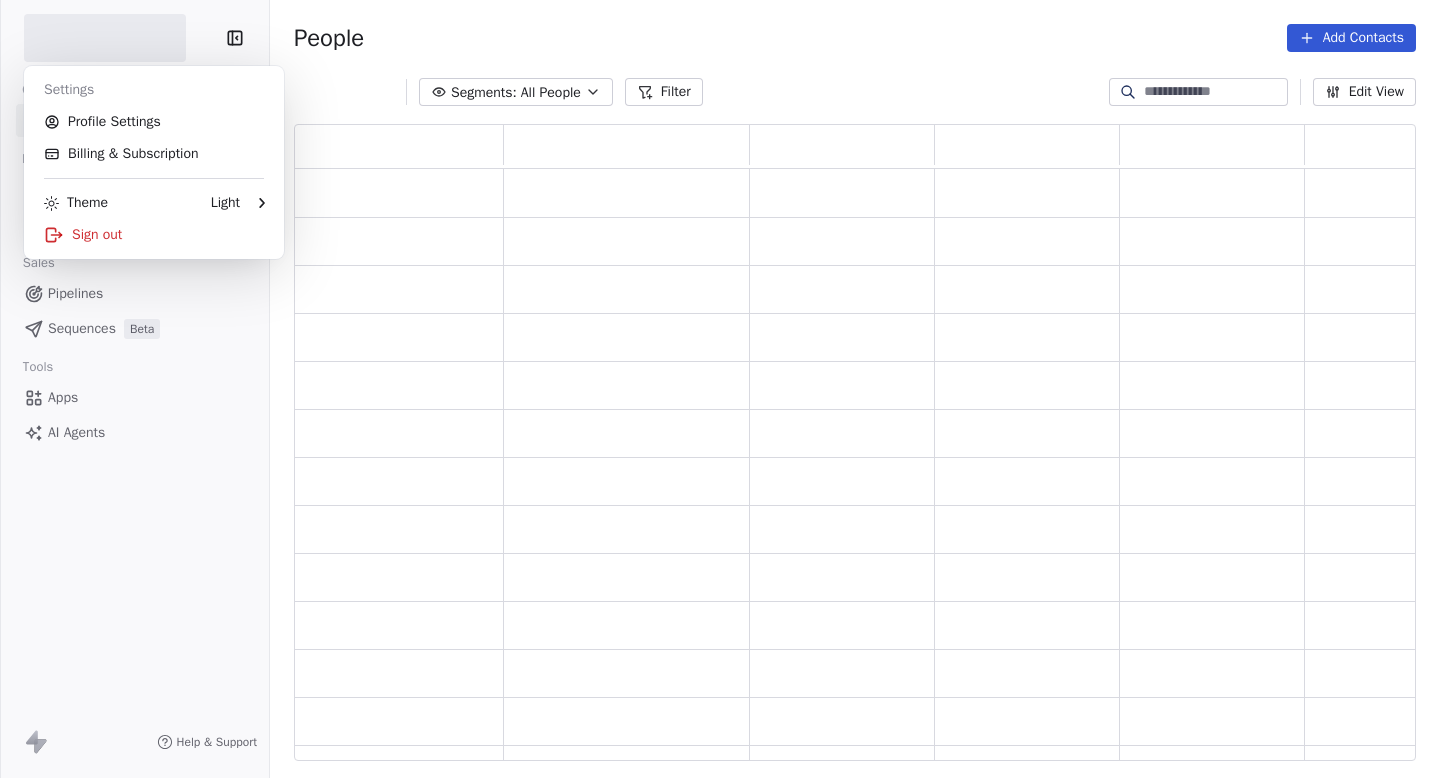 click on "Contacts People Marketing Workflows Campaigns Sales Pipelines Sequences Beta Tools AI Agents Help Support People Add Contacts Segments: All People Filter Edit View Tag Add to Sequence Settings Profile Settings Billing Subscription Theme Light Sign out" at bounding box center [720, 389] 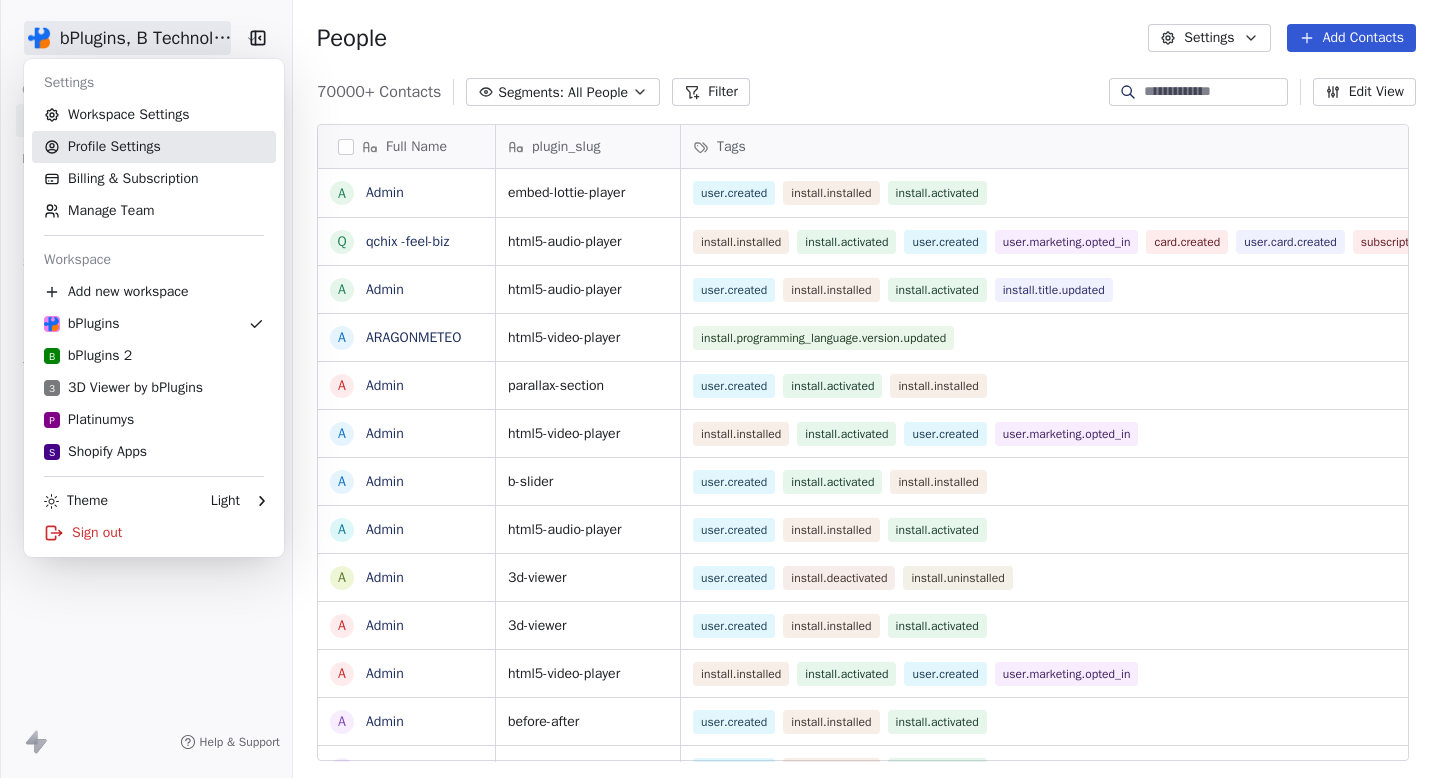 scroll, scrollTop: 1, scrollLeft: 1, axis: both 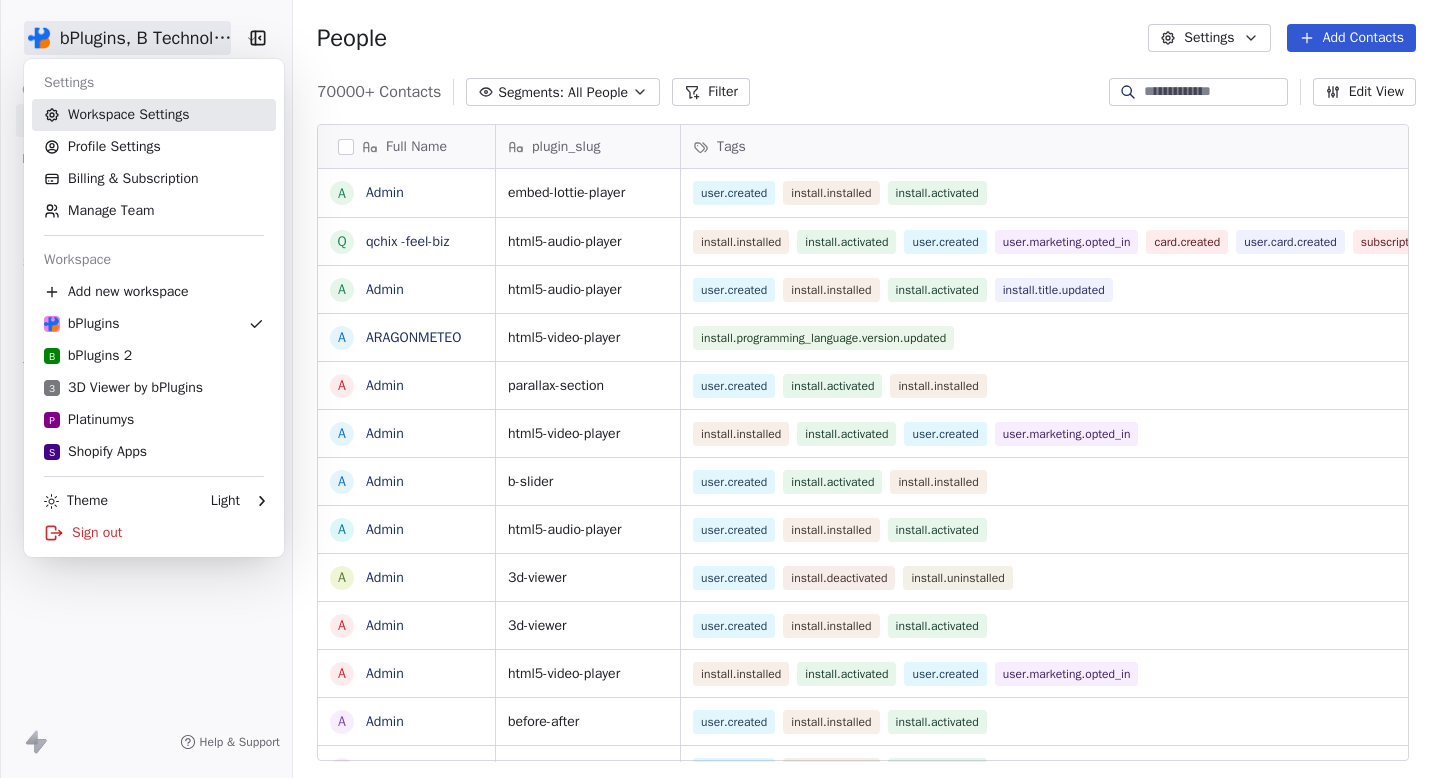 click on "Workspace Settings" at bounding box center [154, 115] 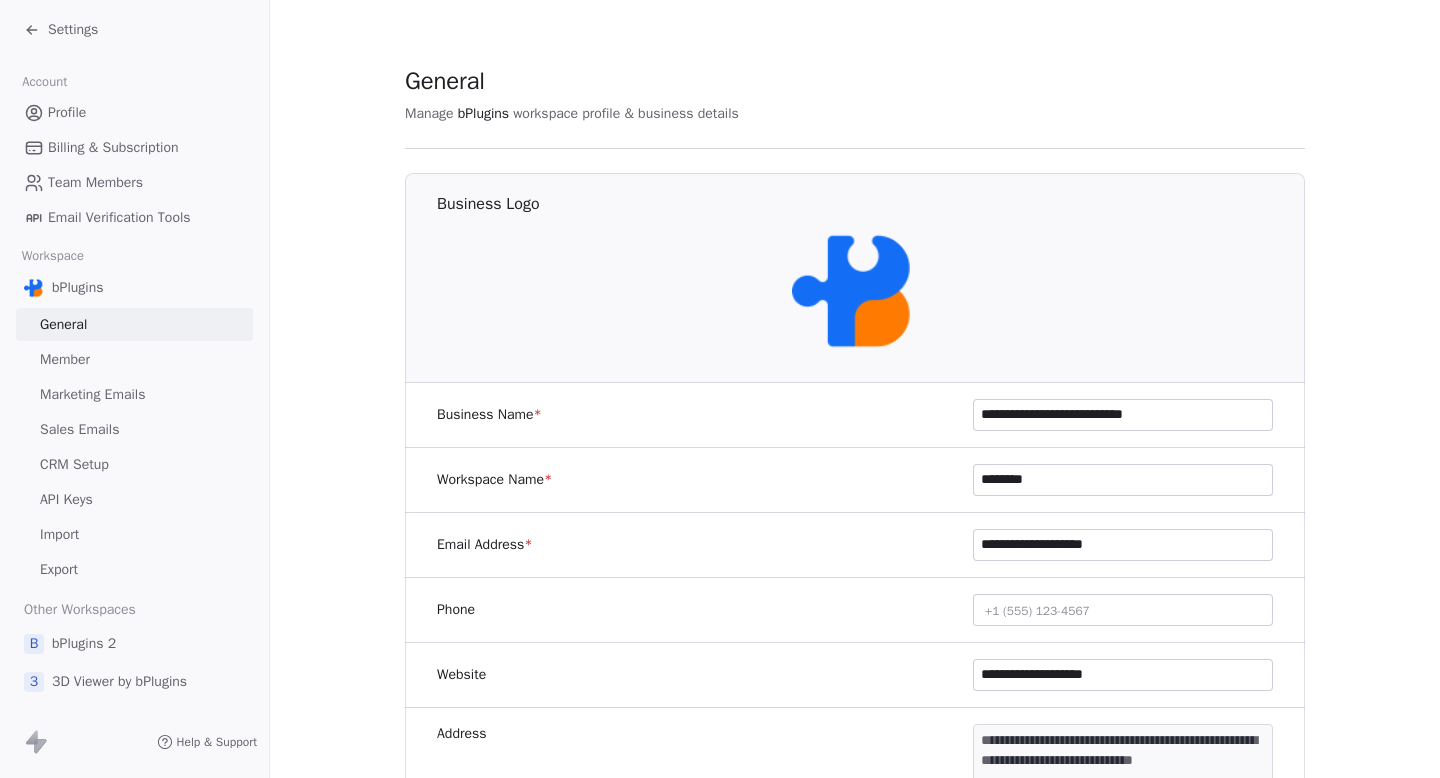 click on "Sales Emails" at bounding box center (134, 429) 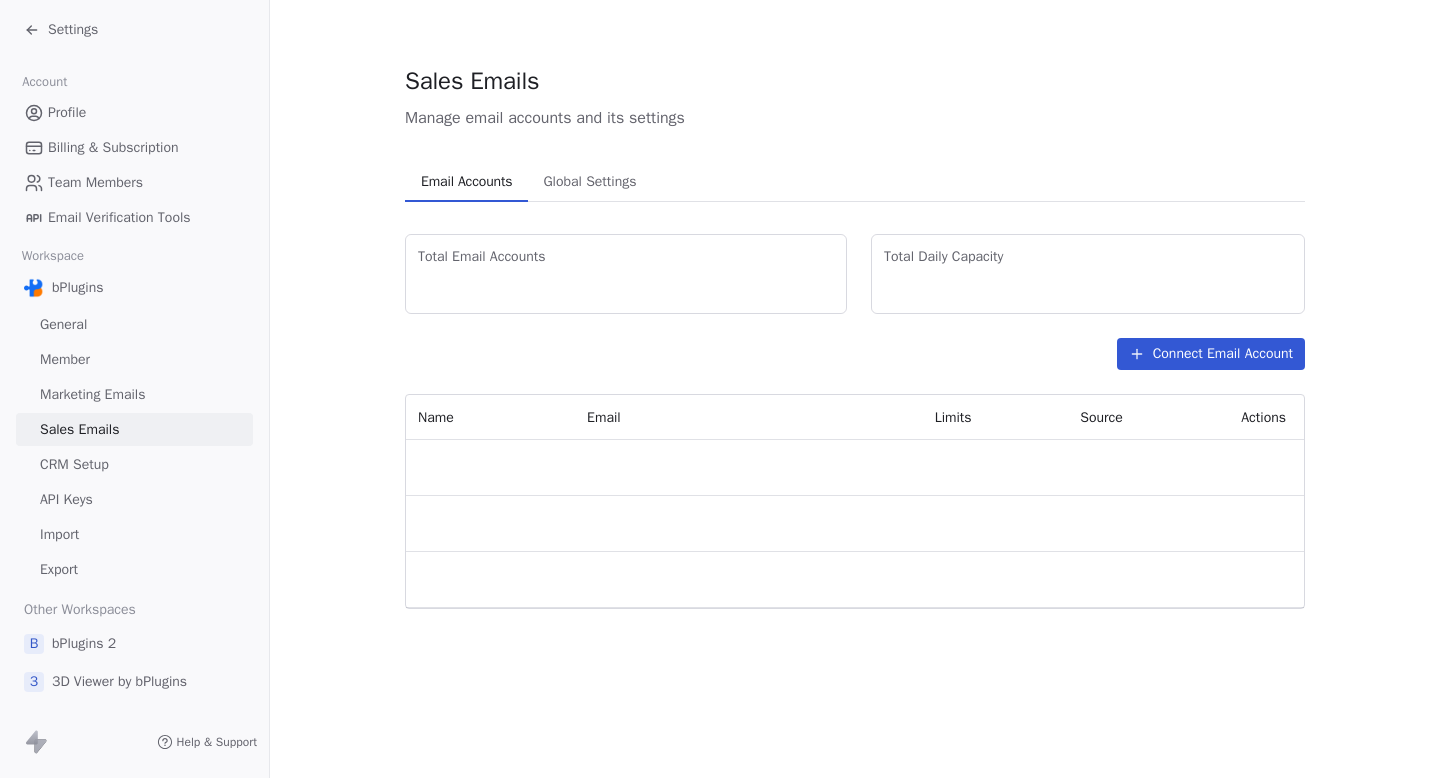 click on "Marketing Emails" at bounding box center [134, 394] 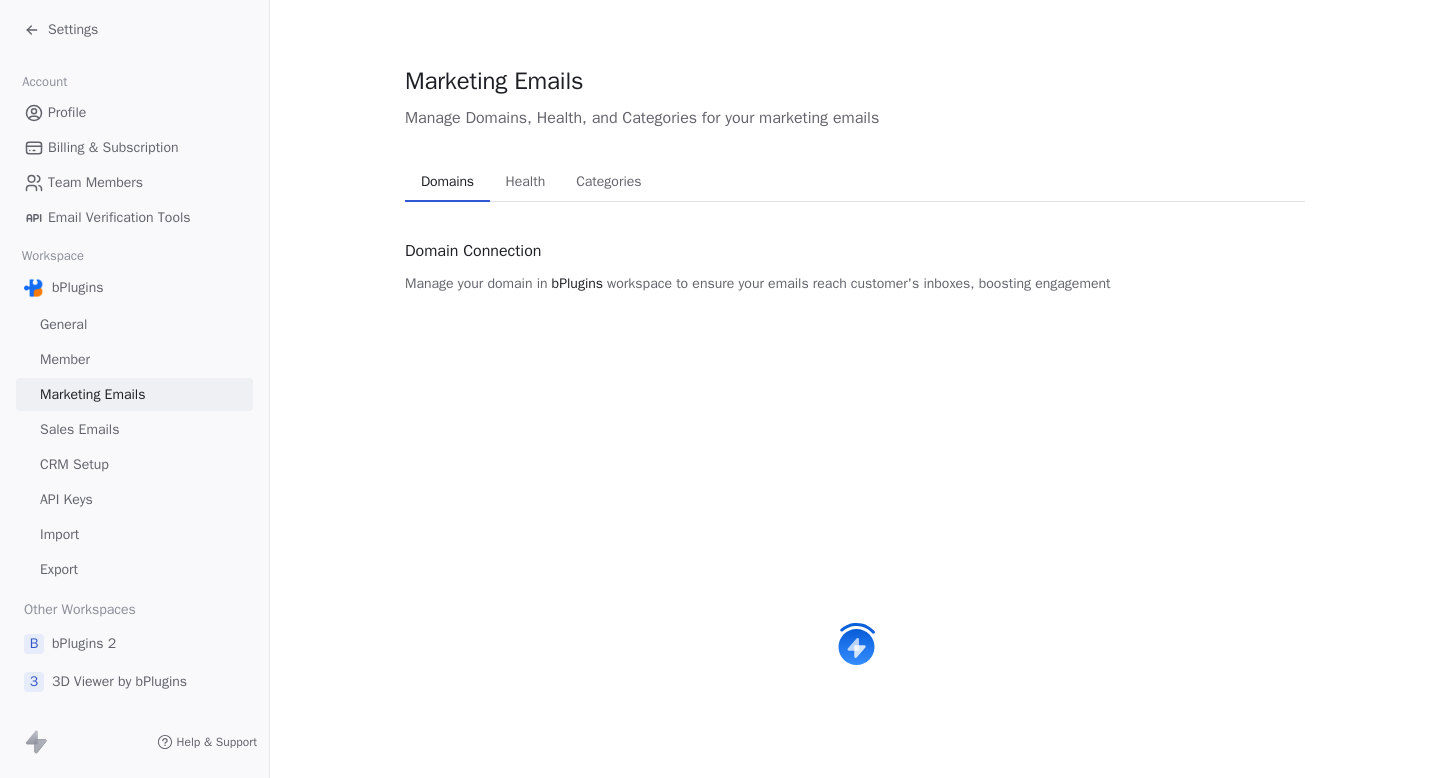 click on "Health" at bounding box center [526, 182] 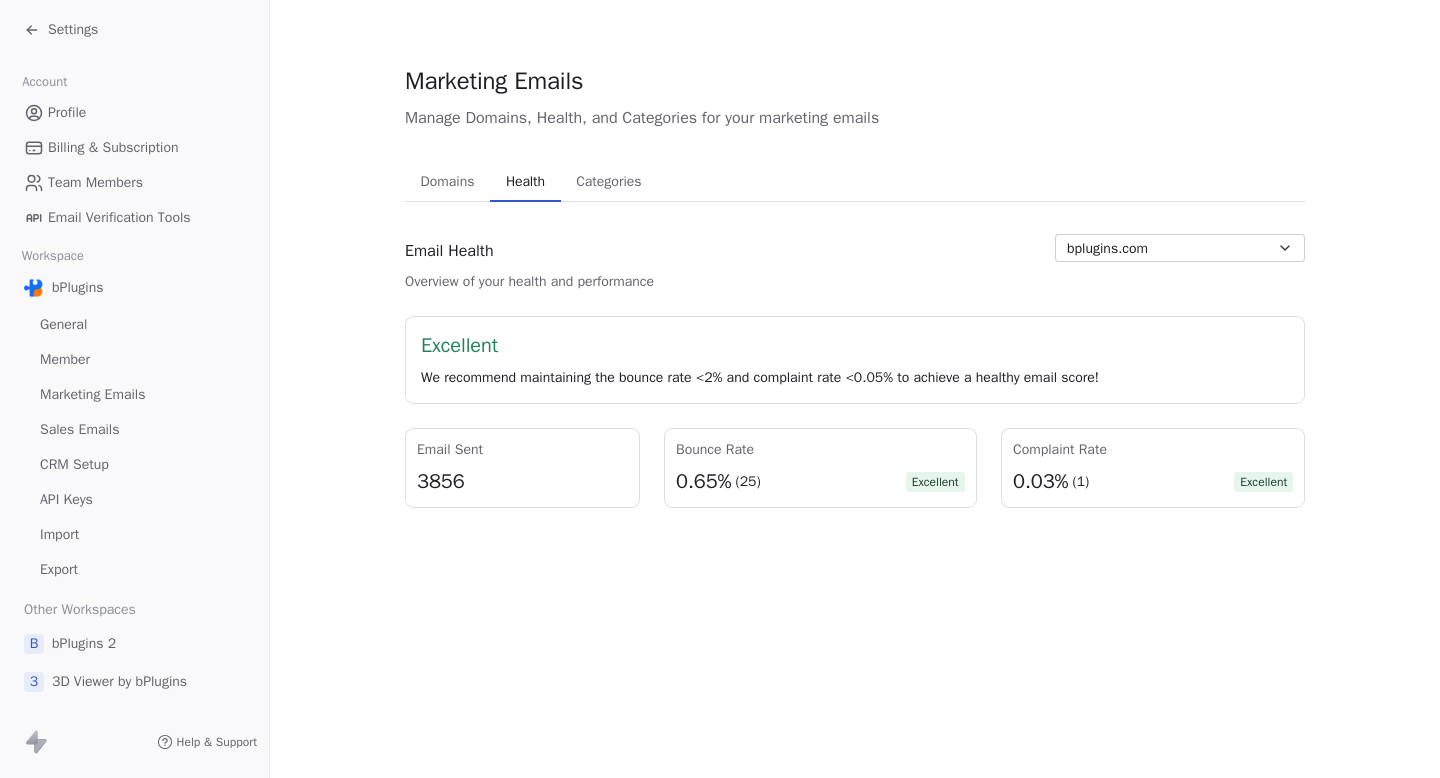 click on "Settings" at bounding box center (138, 30) 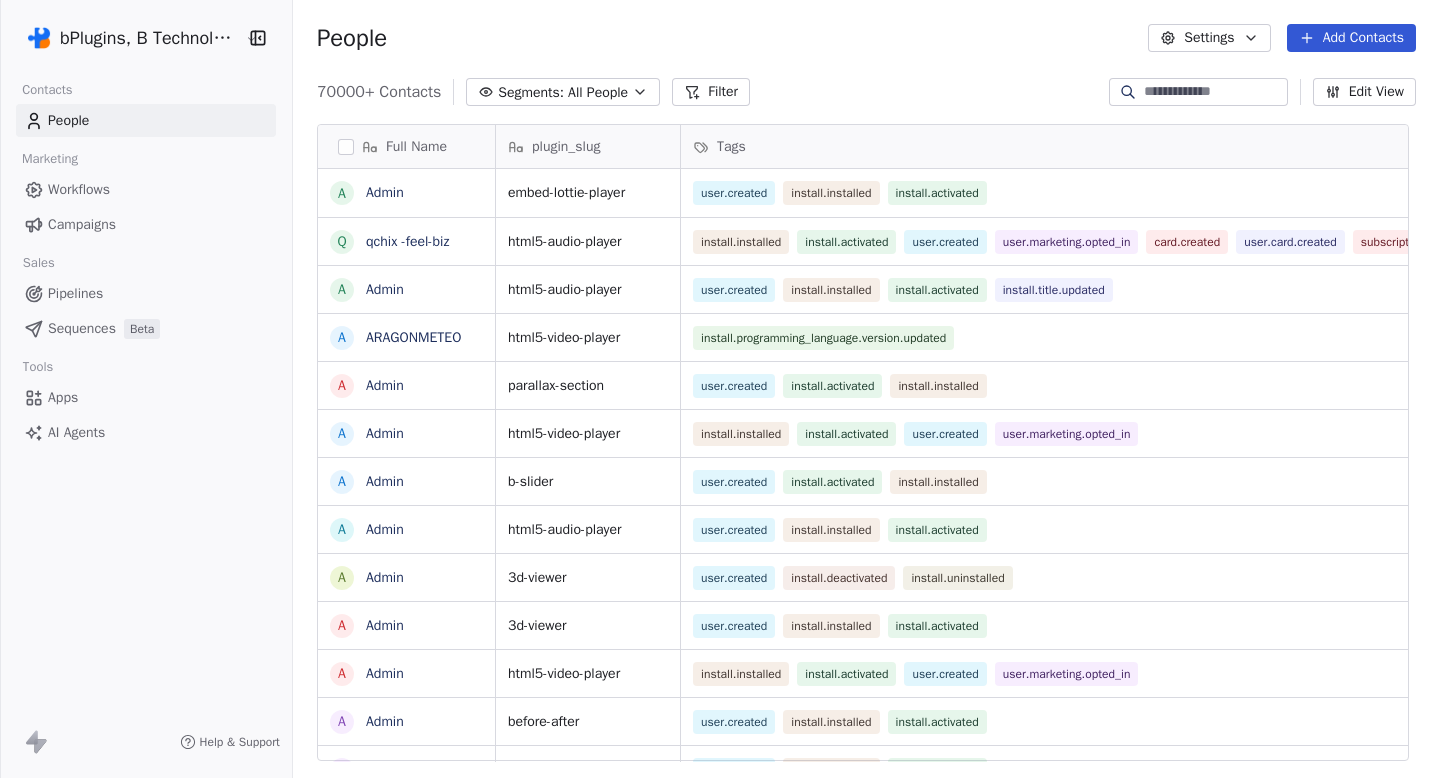 scroll, scrollTop: 1, scrollLeft: 1, axis: both 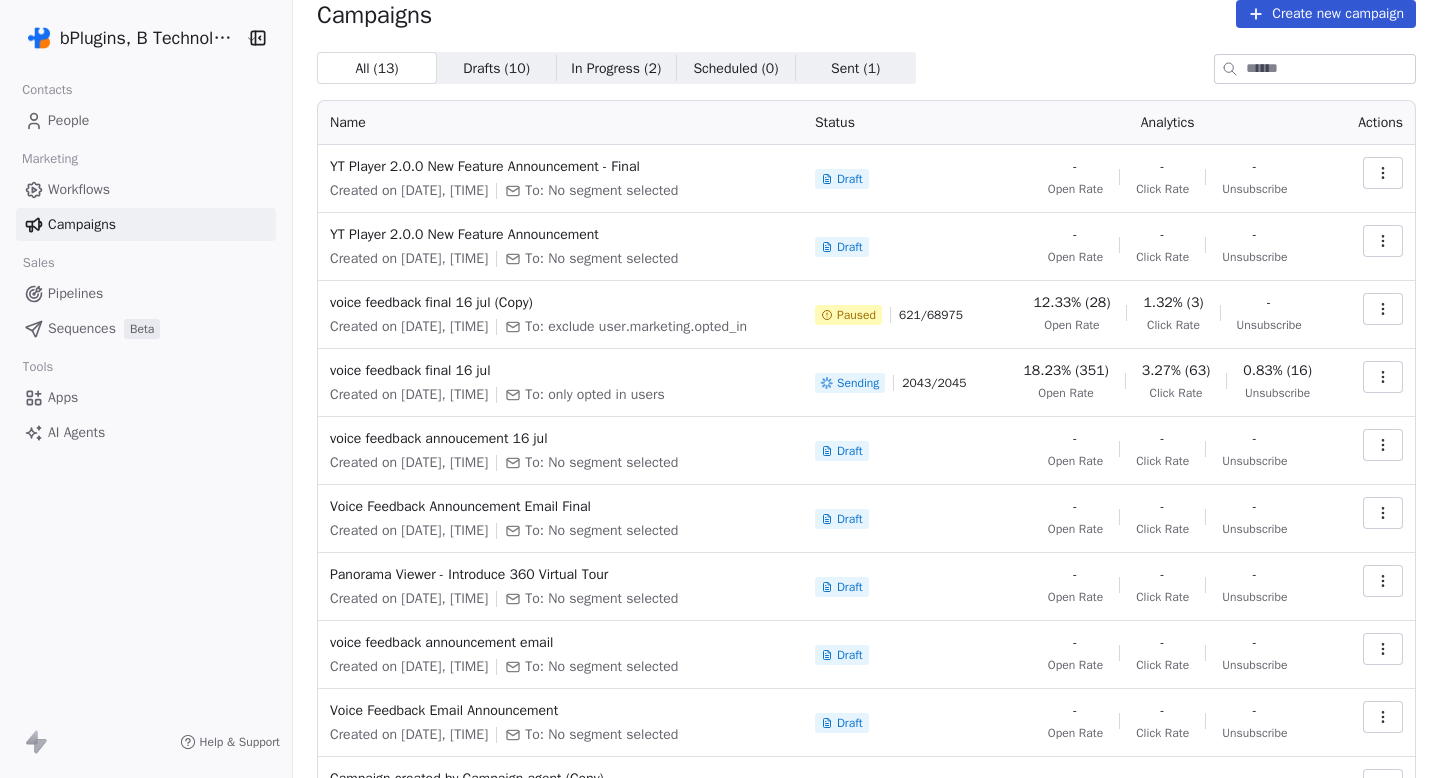 click on "2043 / 2045" at bounding box center (934, 383) 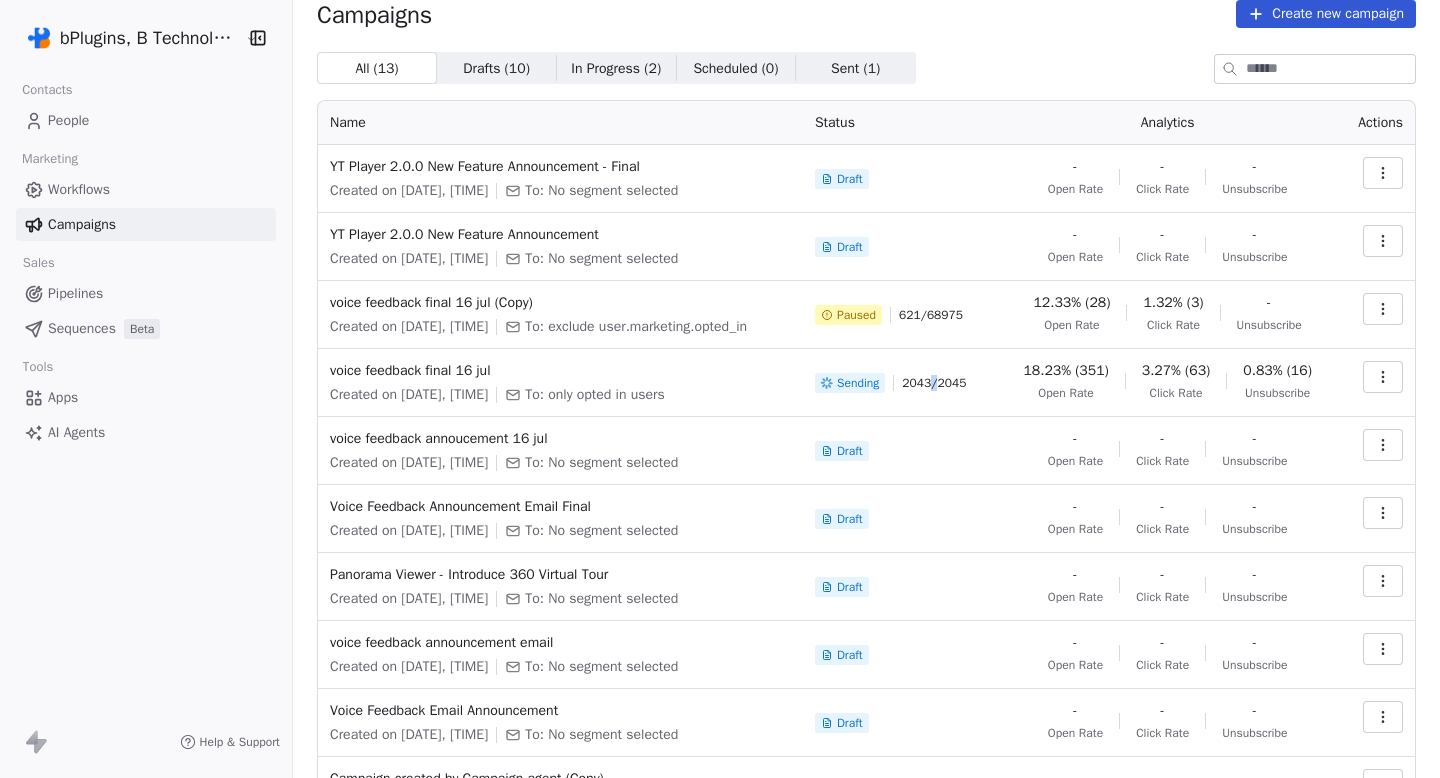 click on "2043 / 2045" at bounding box center (934, 383) 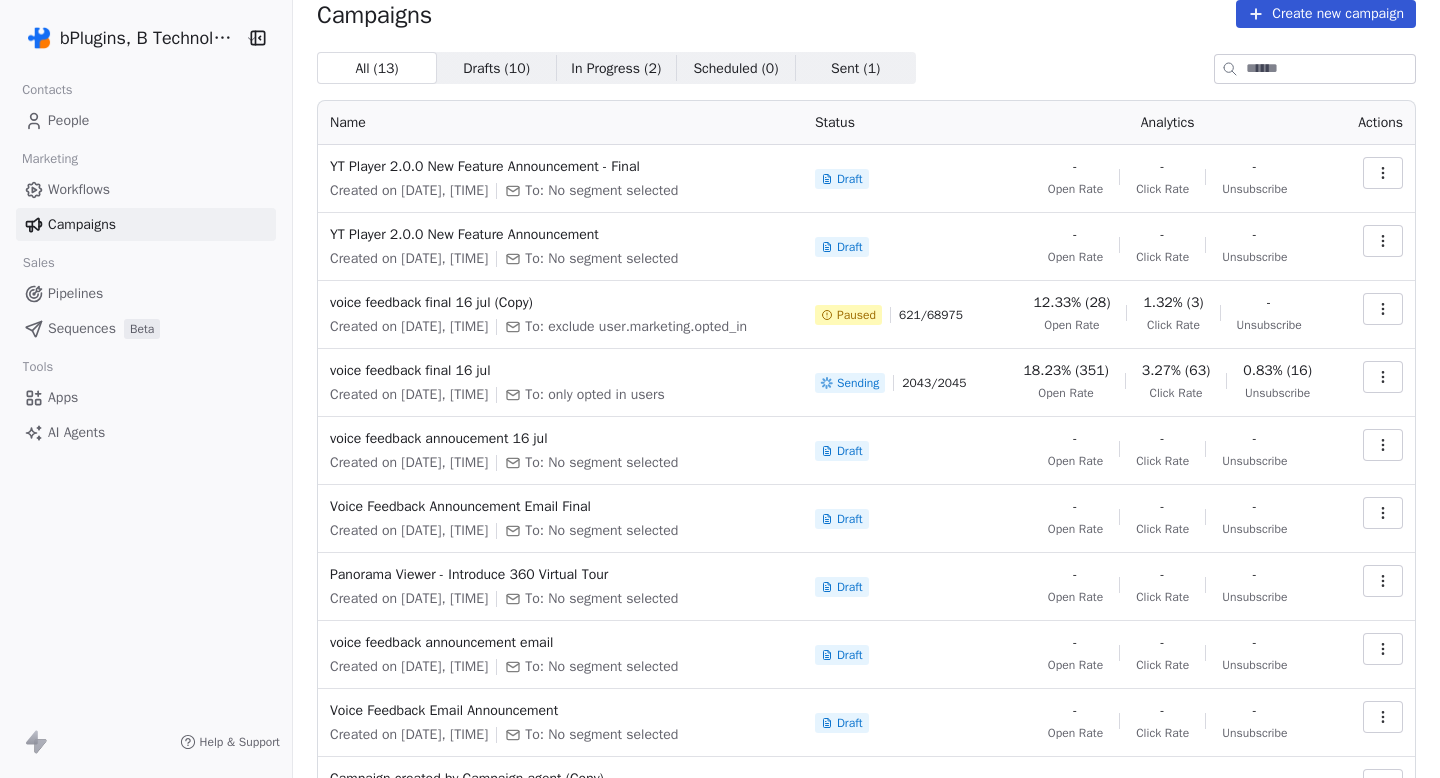 click on "Sending 2043 / 2045" at bounding box center (899, 383) 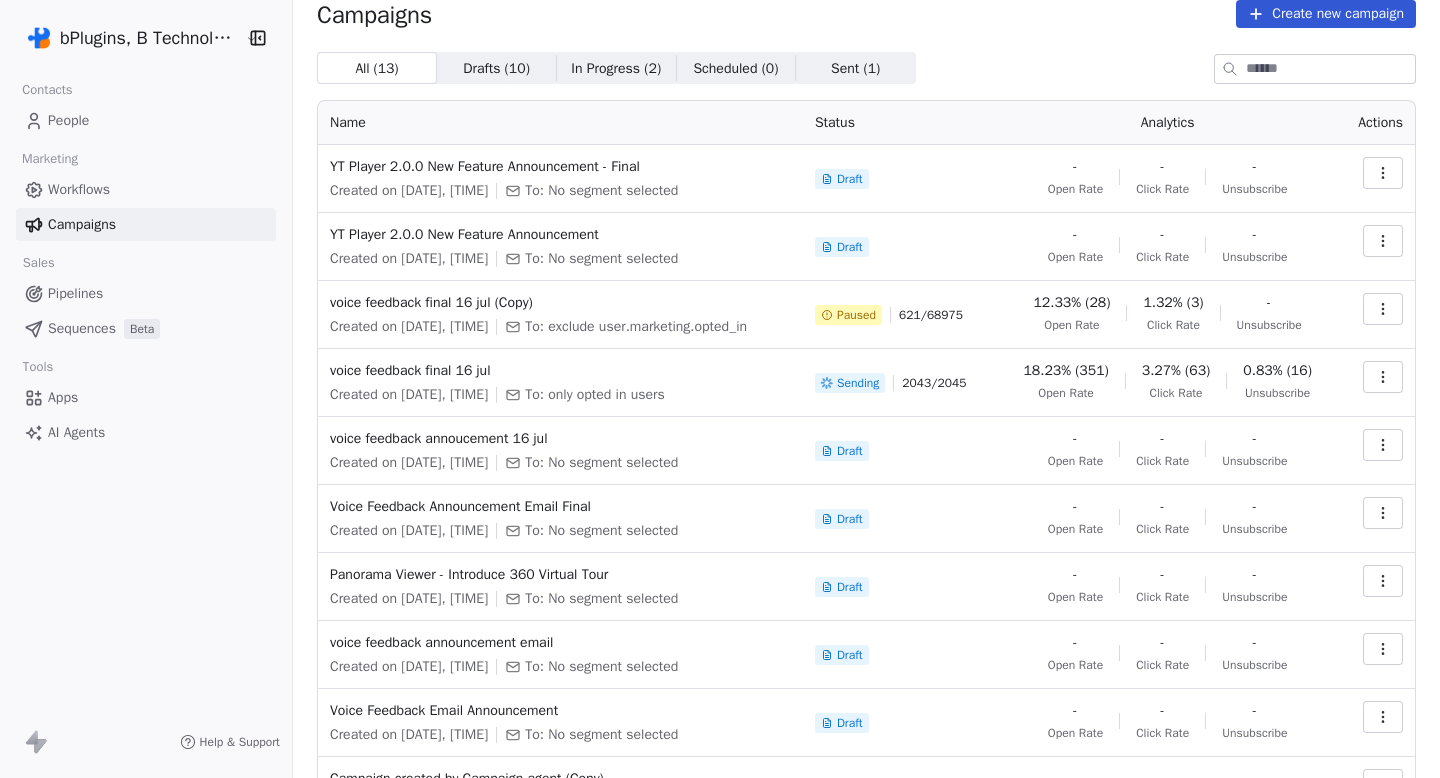 drag, startPoint x: 594, startPoint y: 417, endPoint x: 771, endPoint y: 417, distance: 177 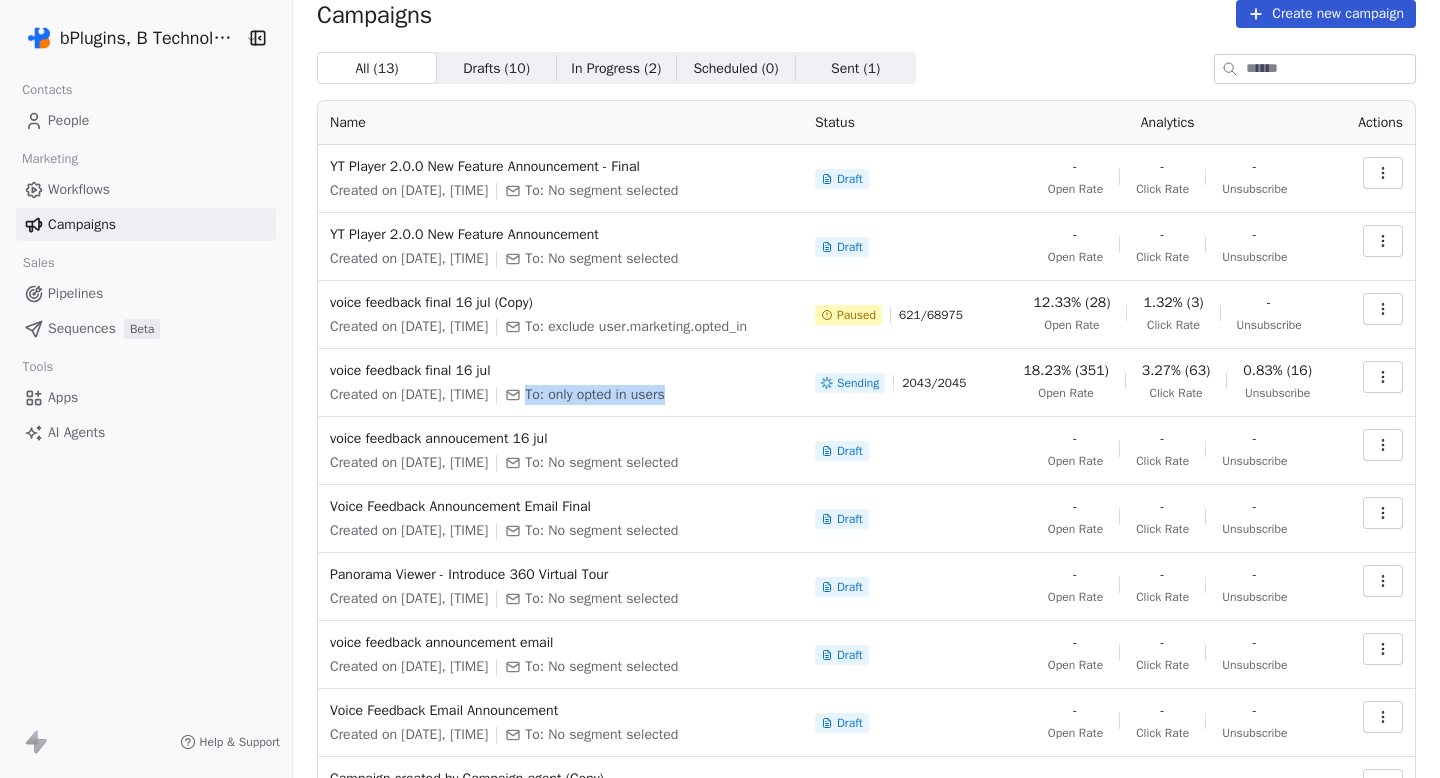 drag, startPoint x: 771, startPoint y: 417, endPoint x: 586, endPoint y: 419, distance: 185.0108 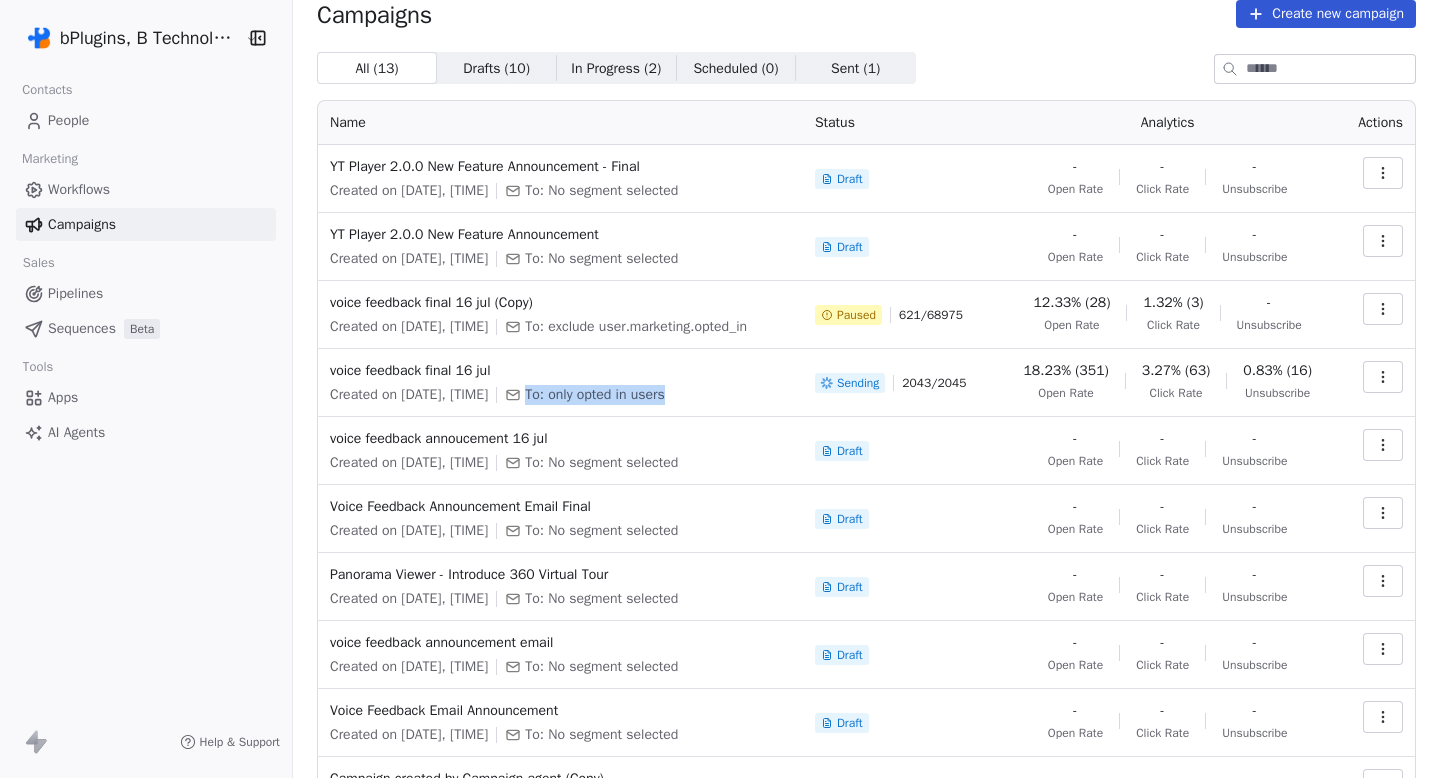 click on "Created on [DATE], [TIME] To: only opted in users" at bounding box center (560, 395) 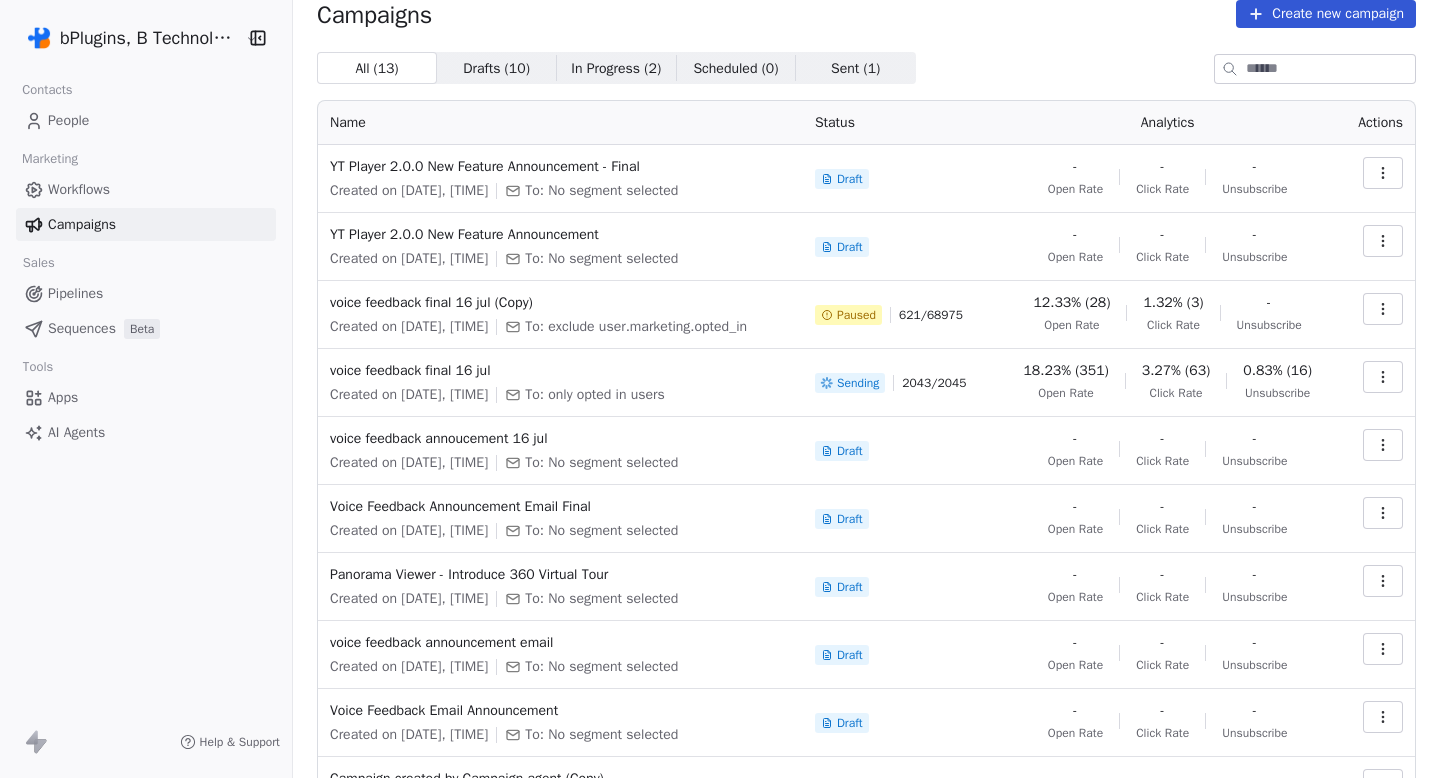 click at bounding box center [1377, 383] 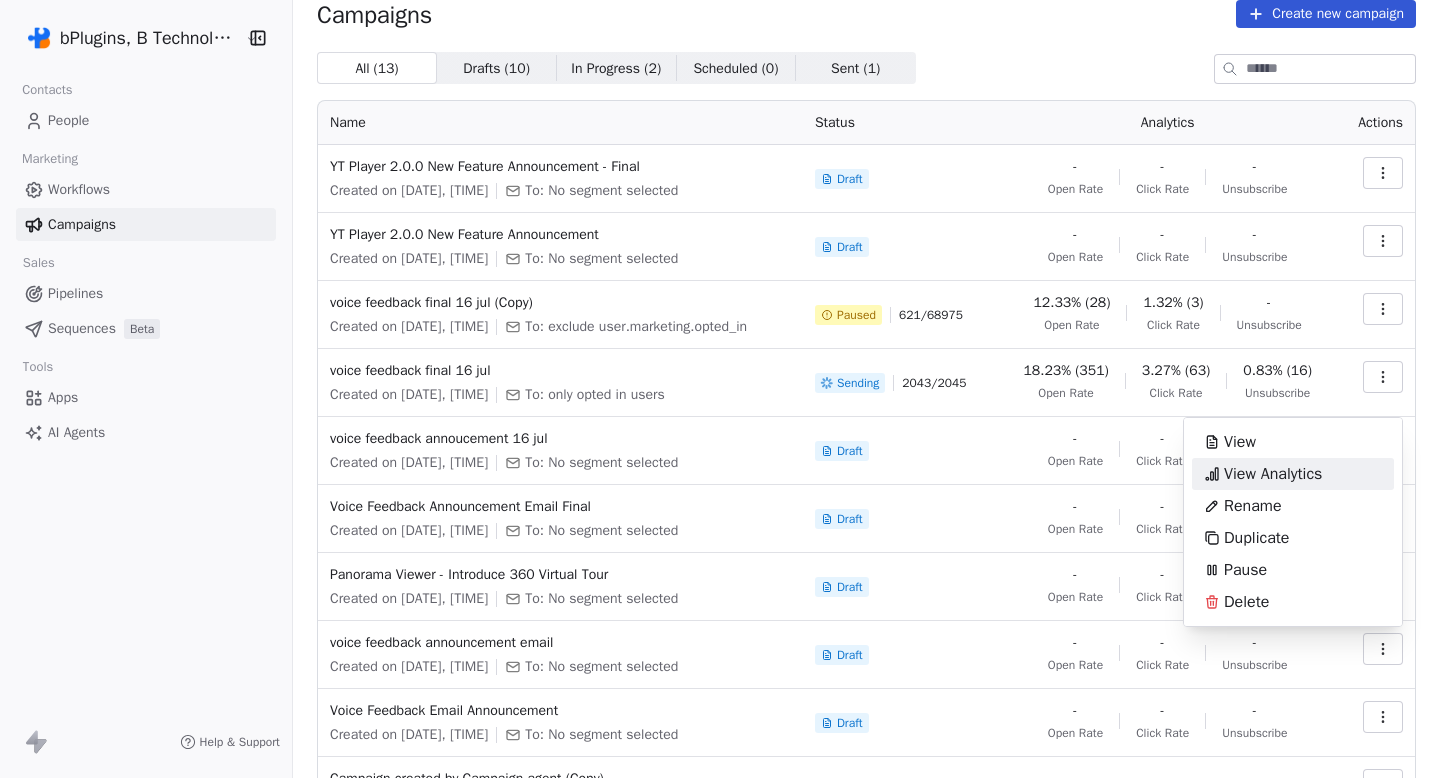 click on "View Analytics" at bounding box center (1293, 474) 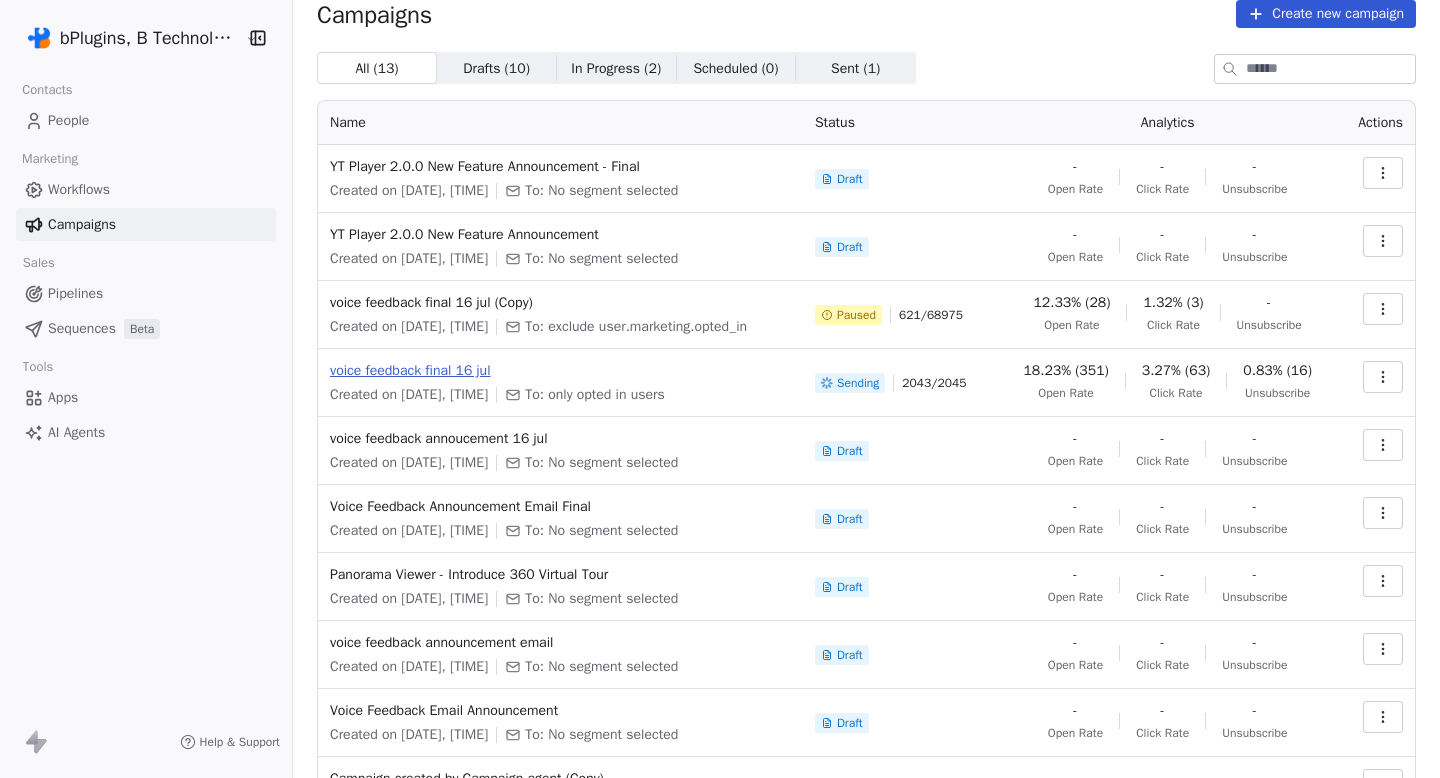 click on "voice feedback final 16 jul" at bounding box center [560, 371] 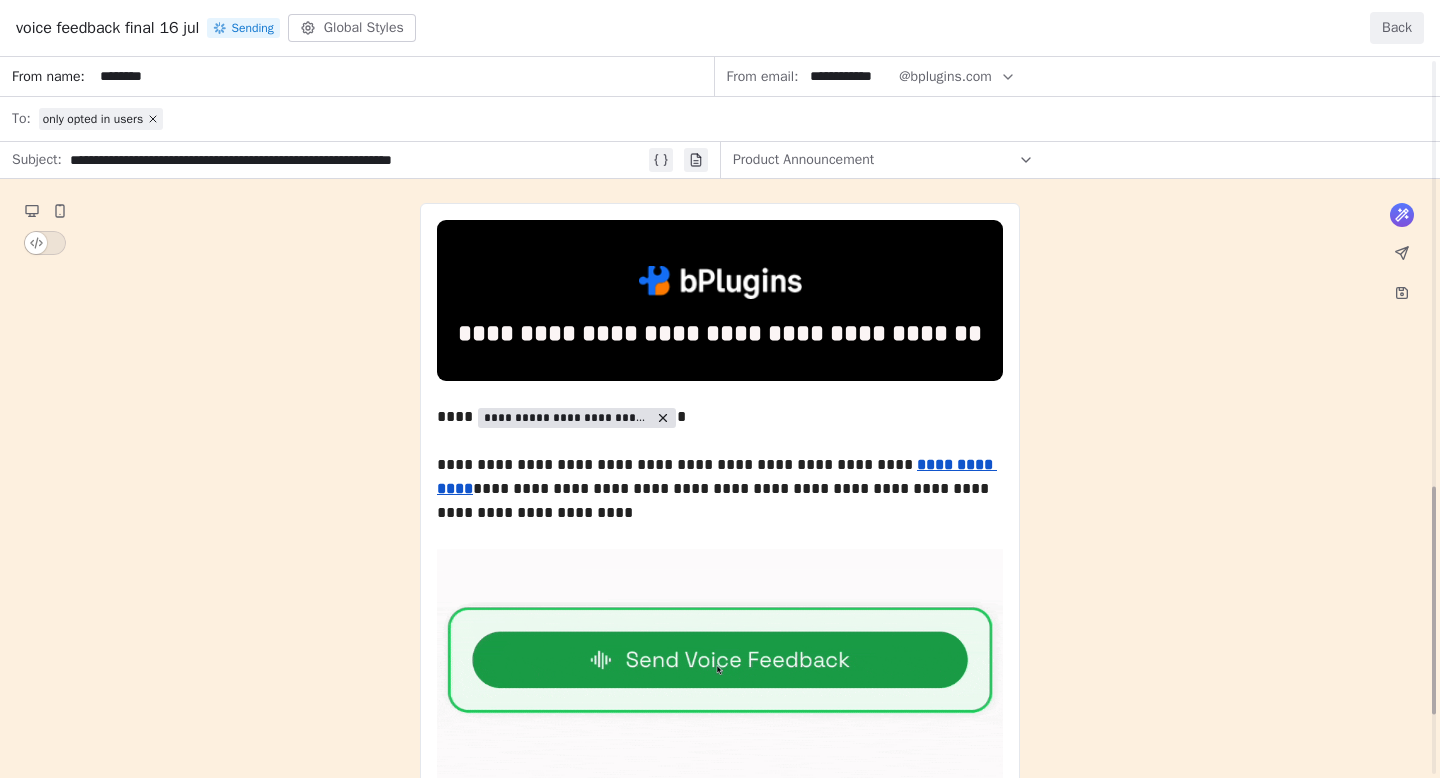 scroll, scrollTop: 1528, scrollLeft: 0, axis: vertical 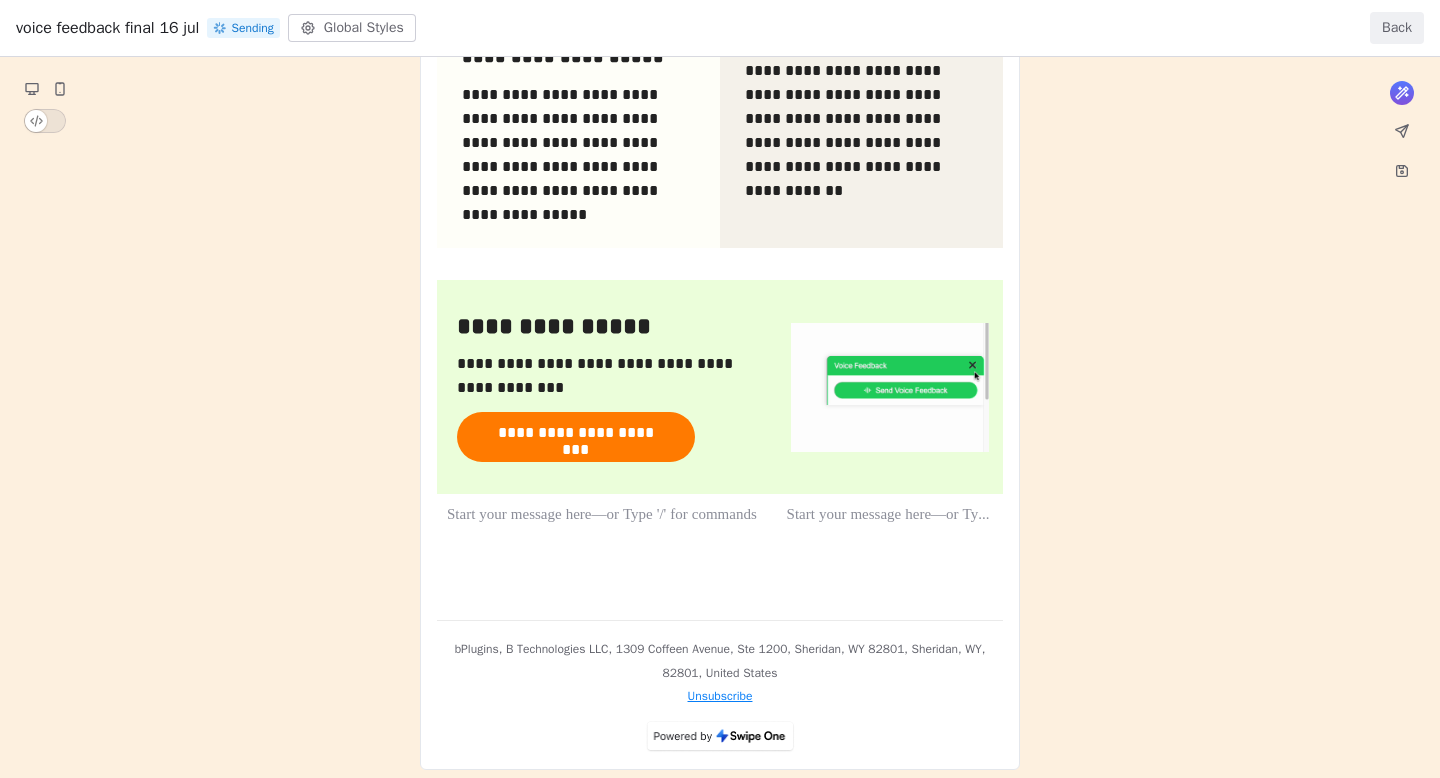 click on "Back" at bounding box center [1397, 28] 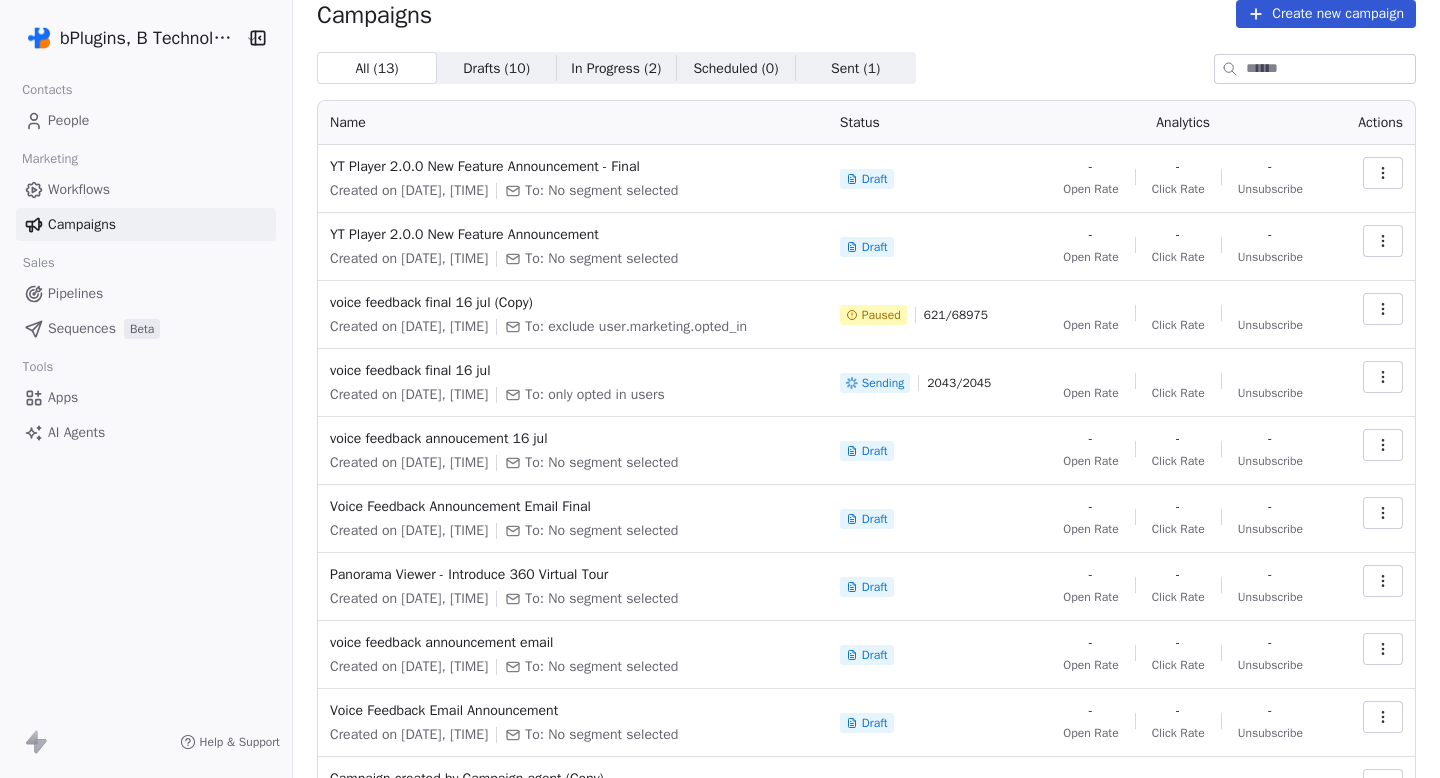 click 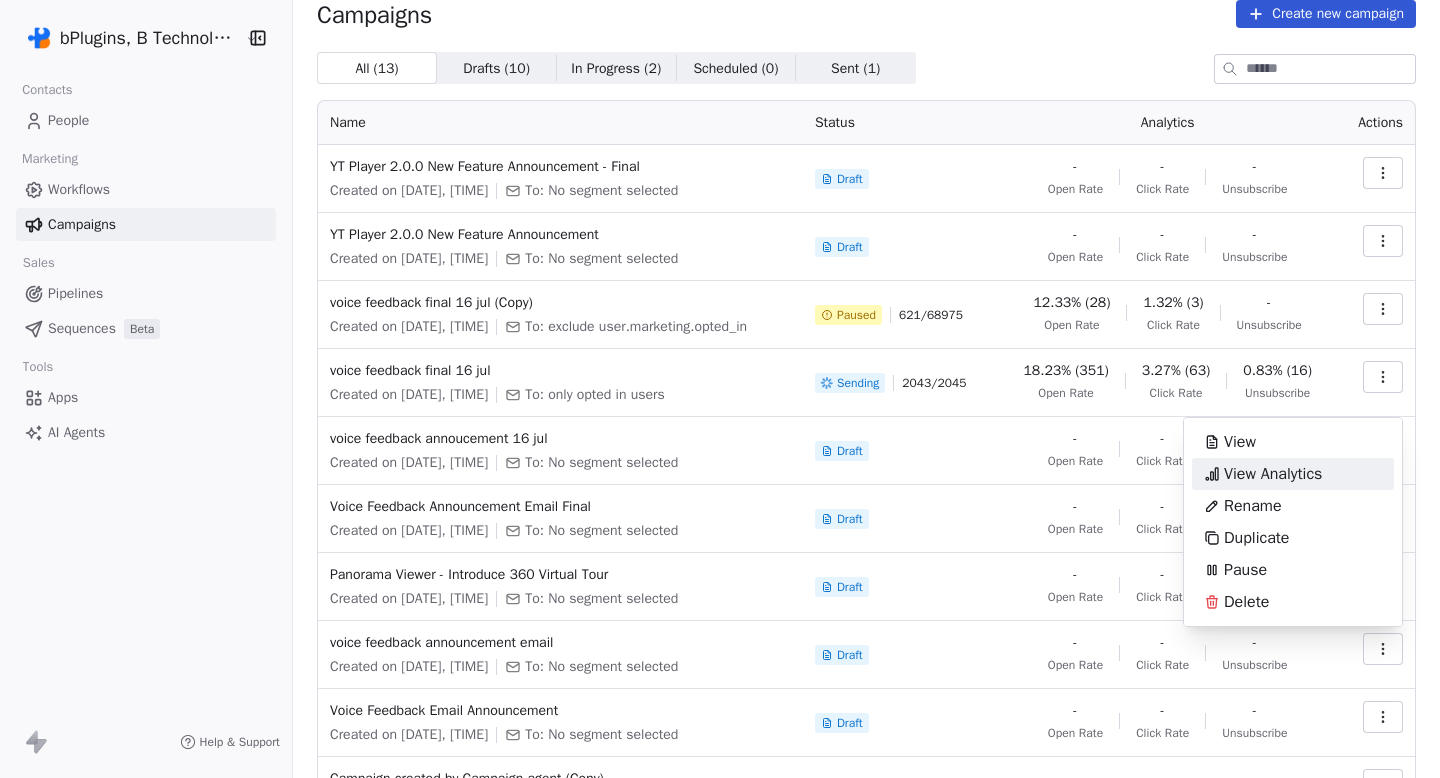 click on "View Analytics" at bounding box center (1273, 474) 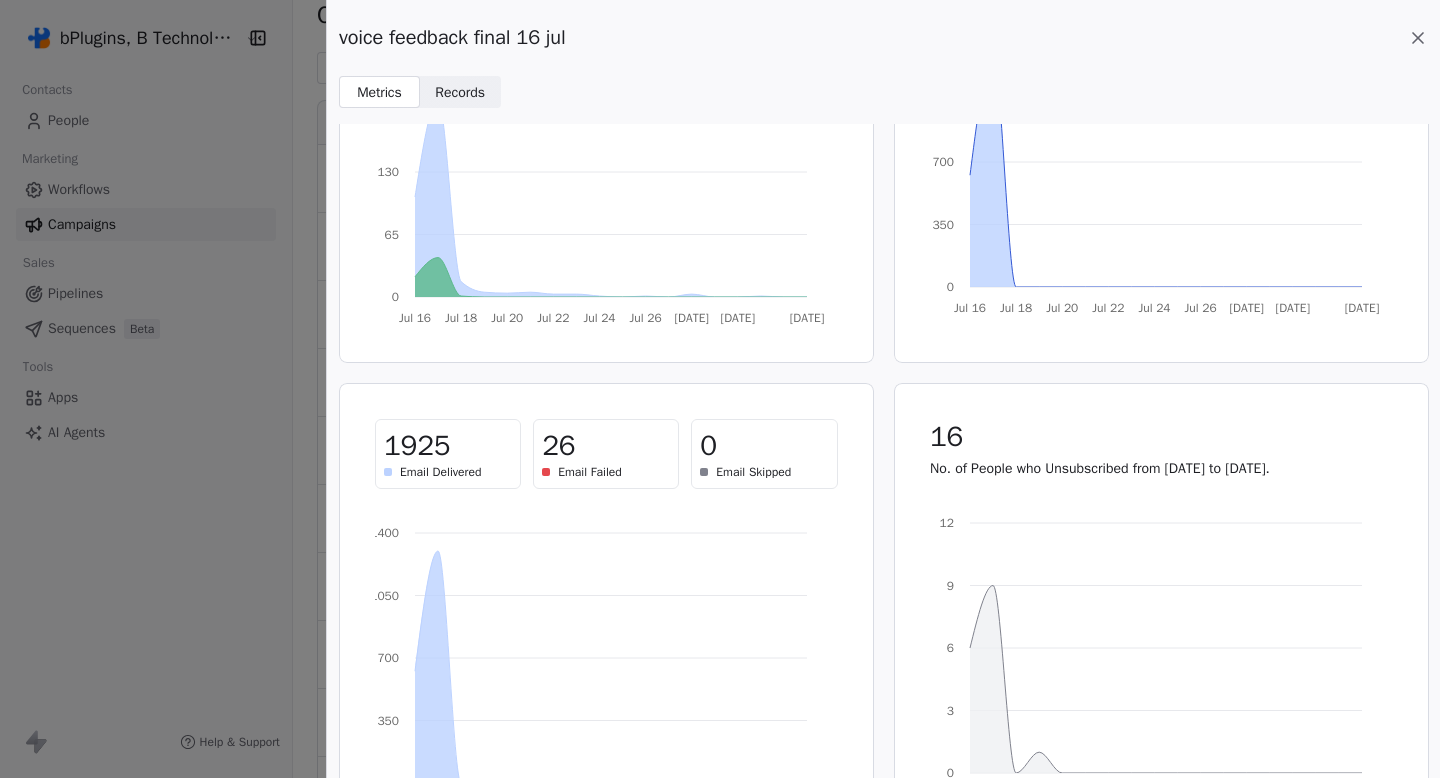 scroll, scrollTop: 322, scrollLeft: 0, axis: vertical 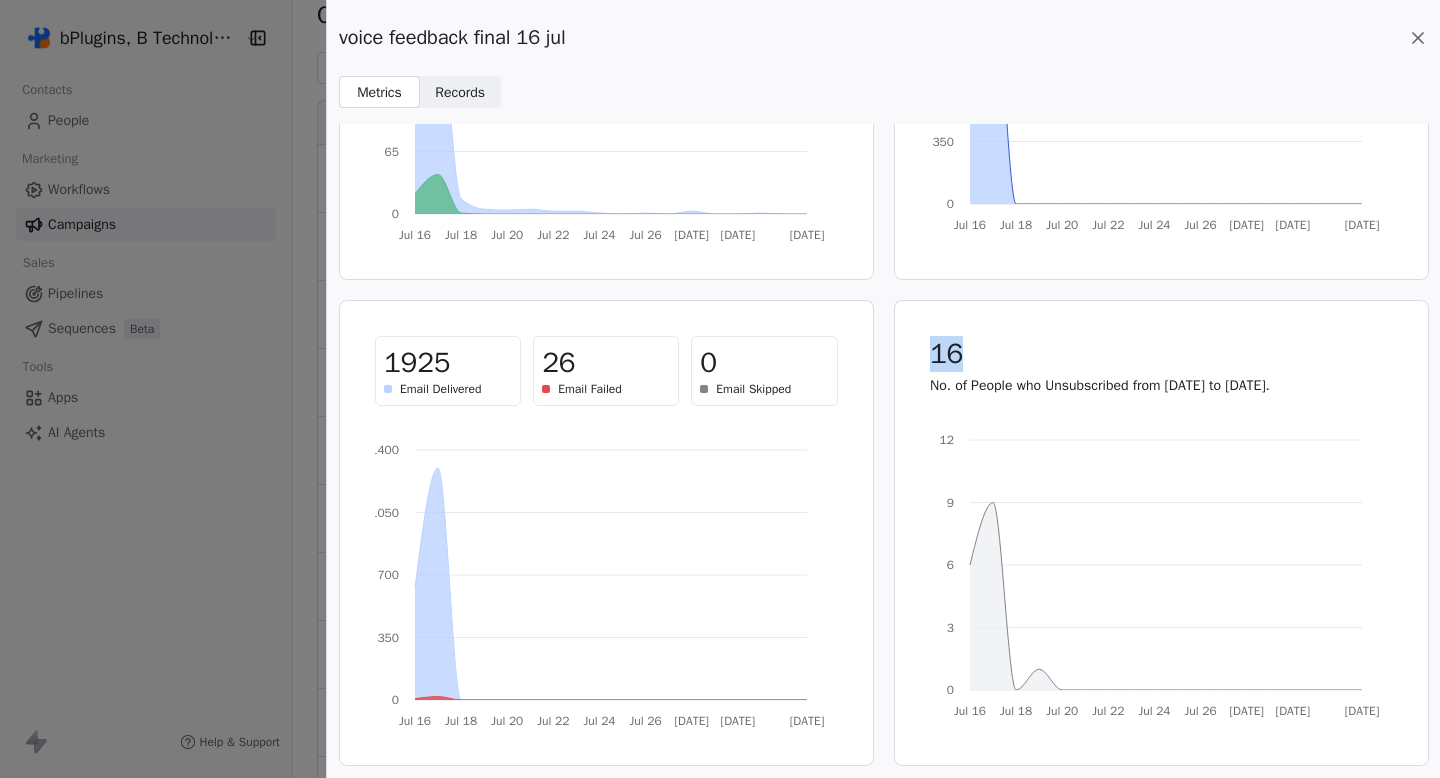 drag, startPoint x: 930, startPoint y: 352, endPoint x: 967, endPoint y: 352, distance: 37 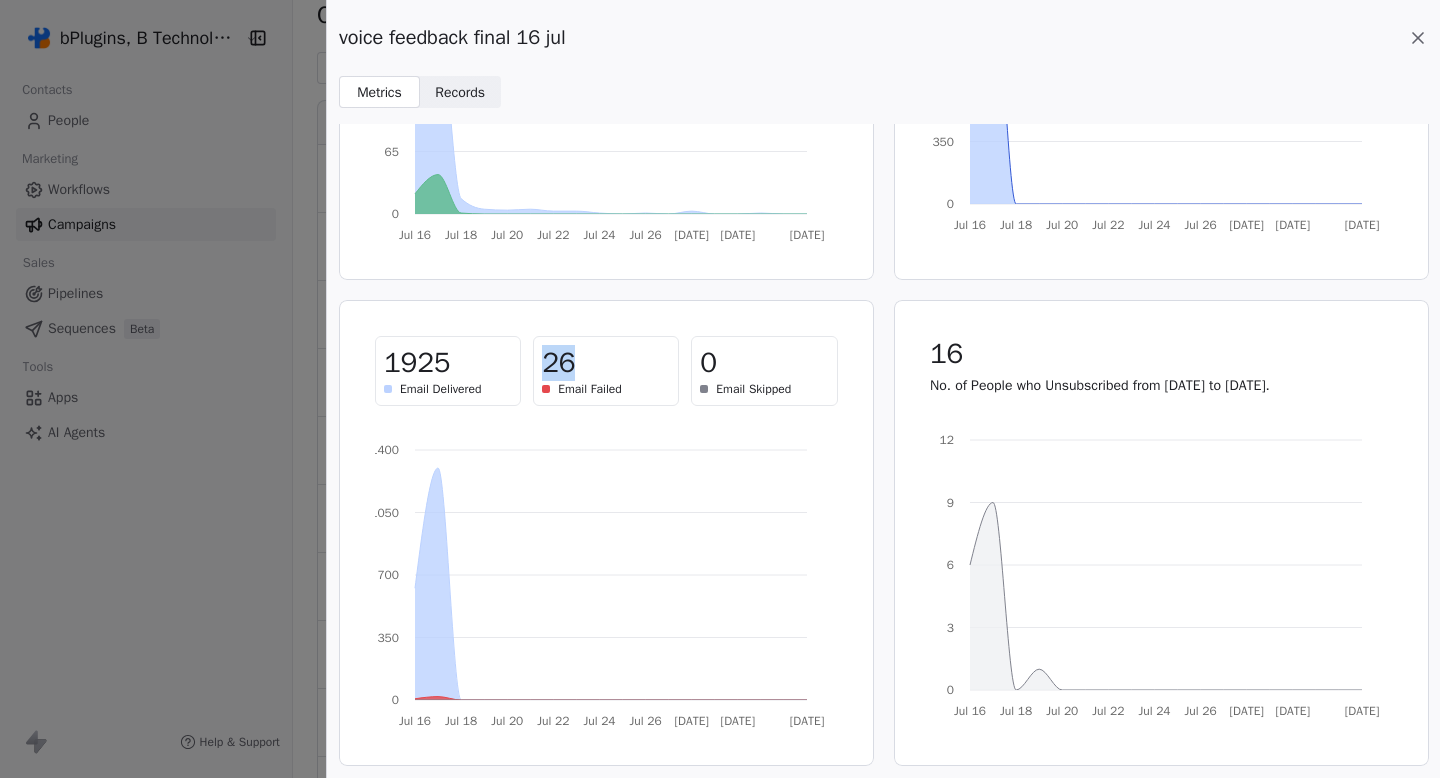 drag, startPoint x: 592, startPoint y: 366, endPoint x: 536, endPoint y: 365, distance: 56.008926 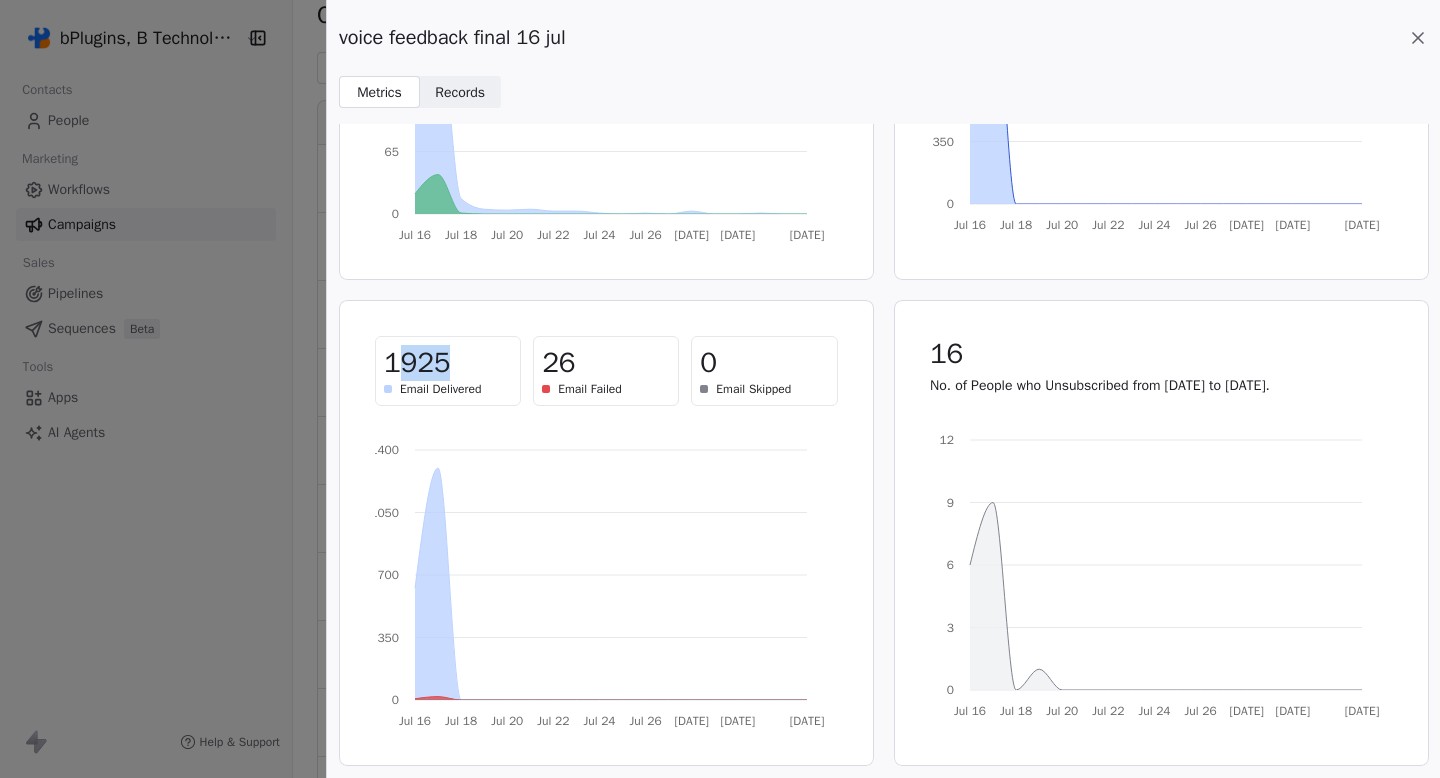 drag, startPoint x: 390, startPoint y: 353, endPoint x: 485, endPoint y: 354, distance: 95.005264 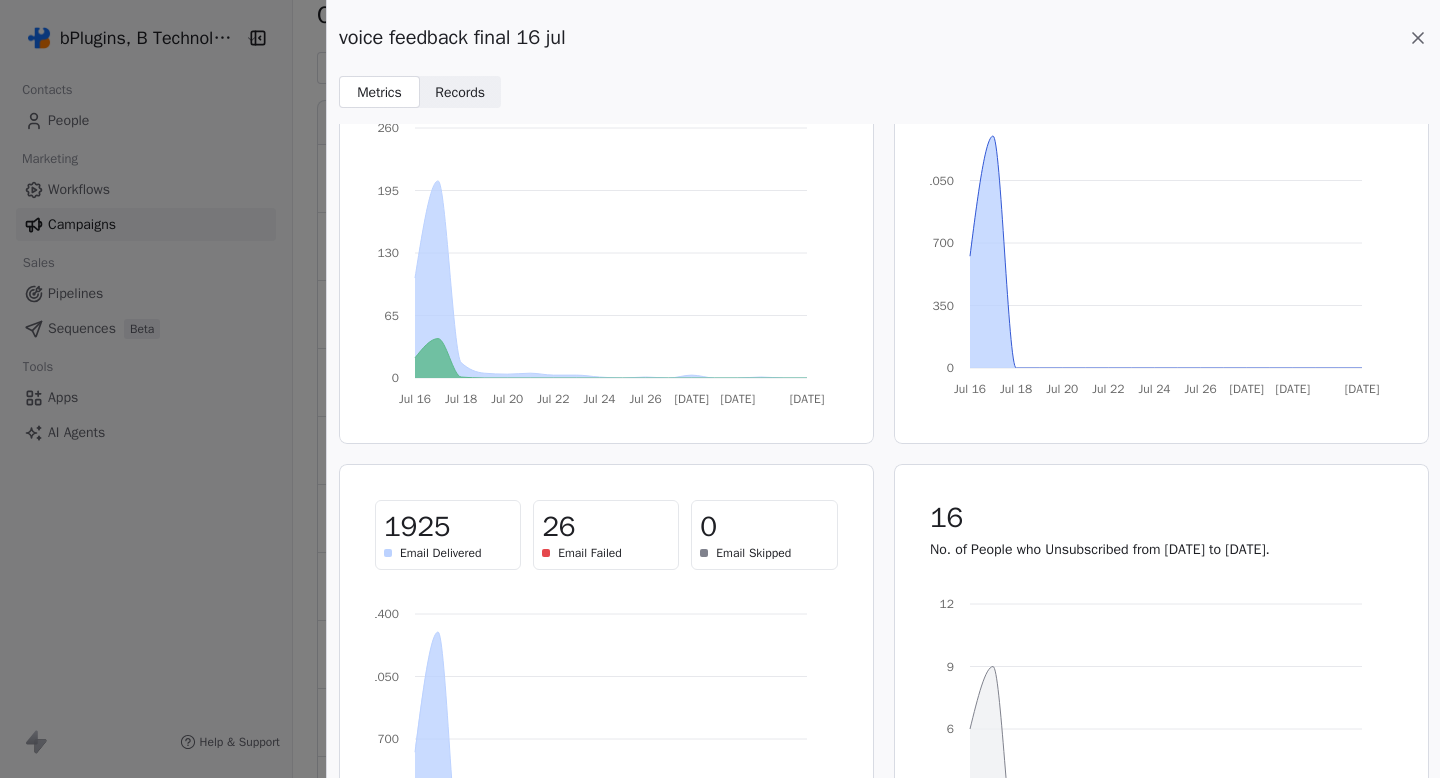 scroll, scrollTop: 143, scrollLeft: 0, axis: vertical 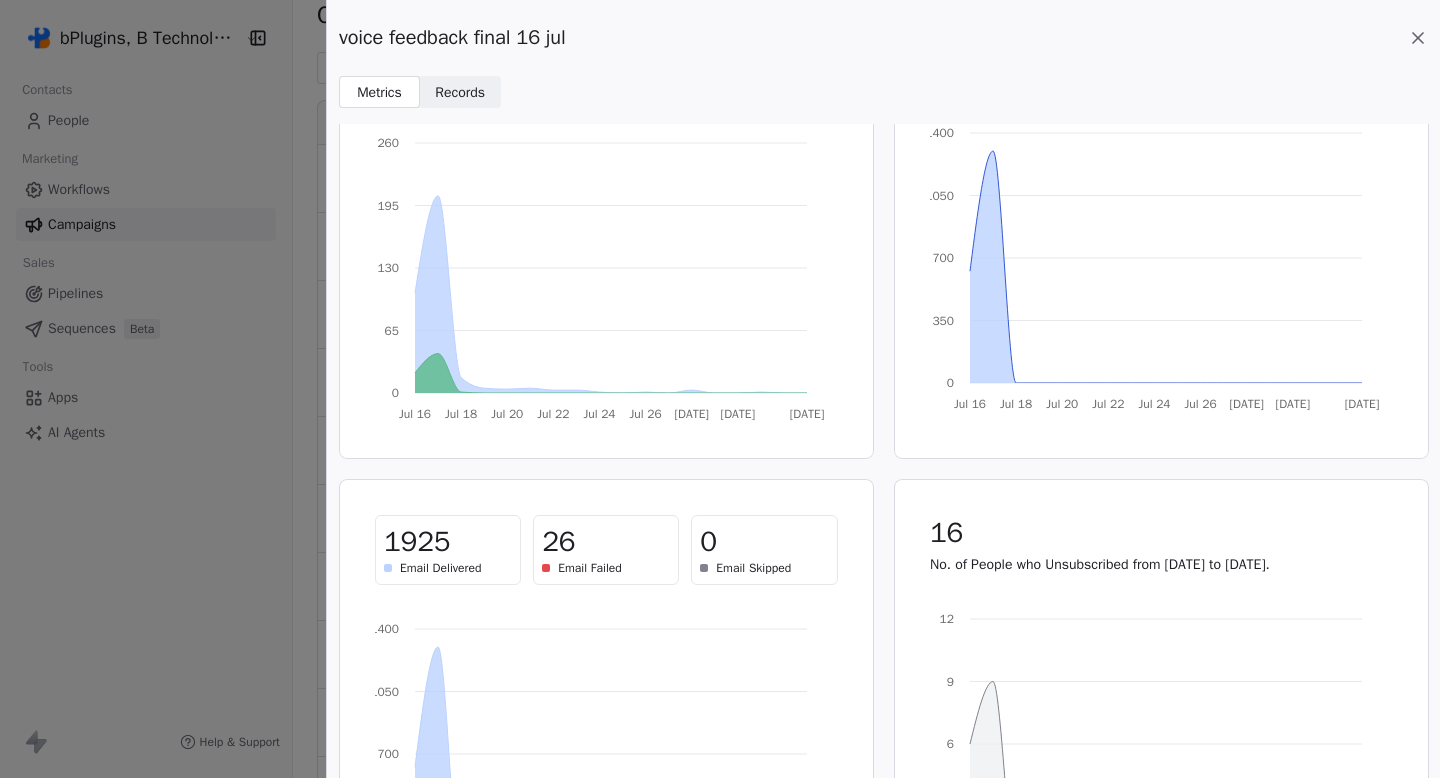 click on "0" at bounding box center (764, 542) 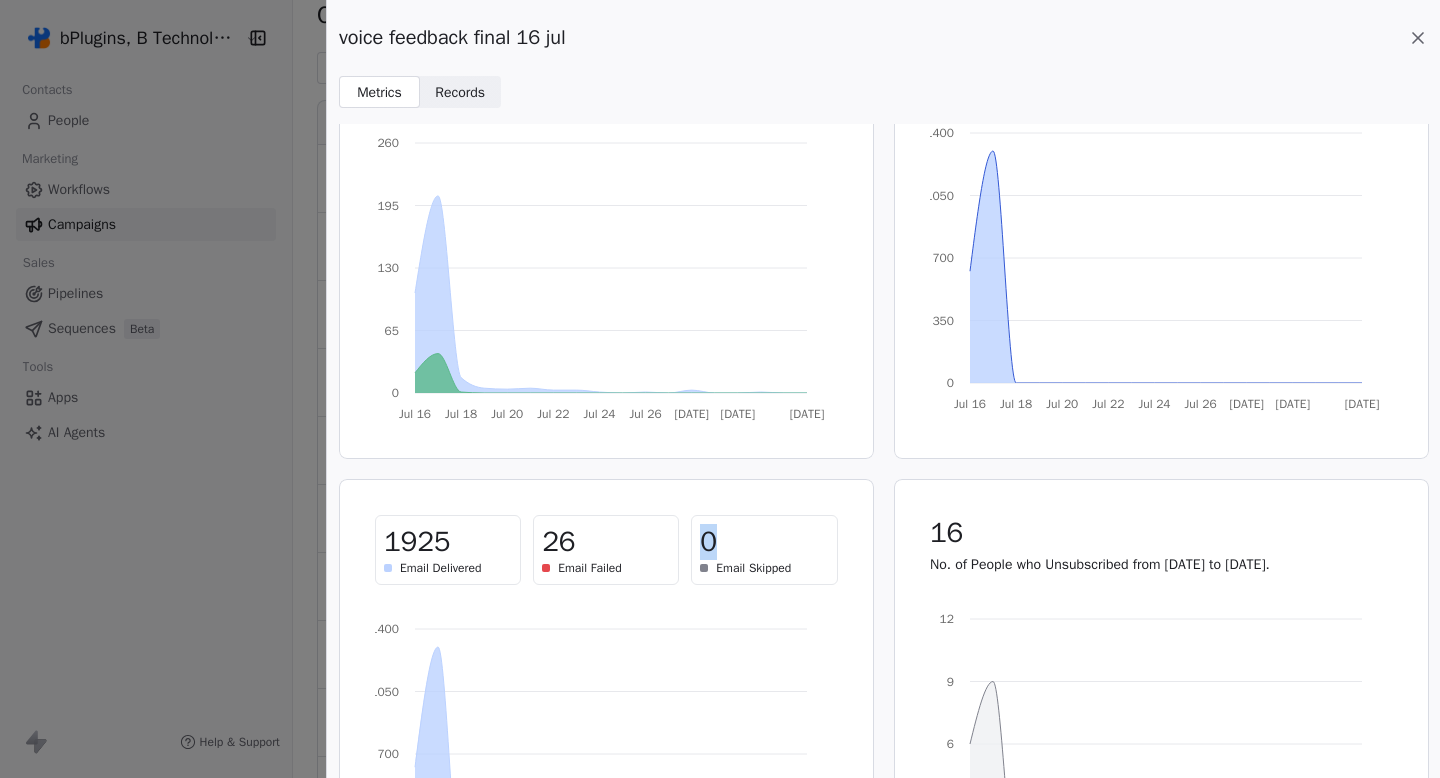 click on "Records" at bounding box center [460, 92] 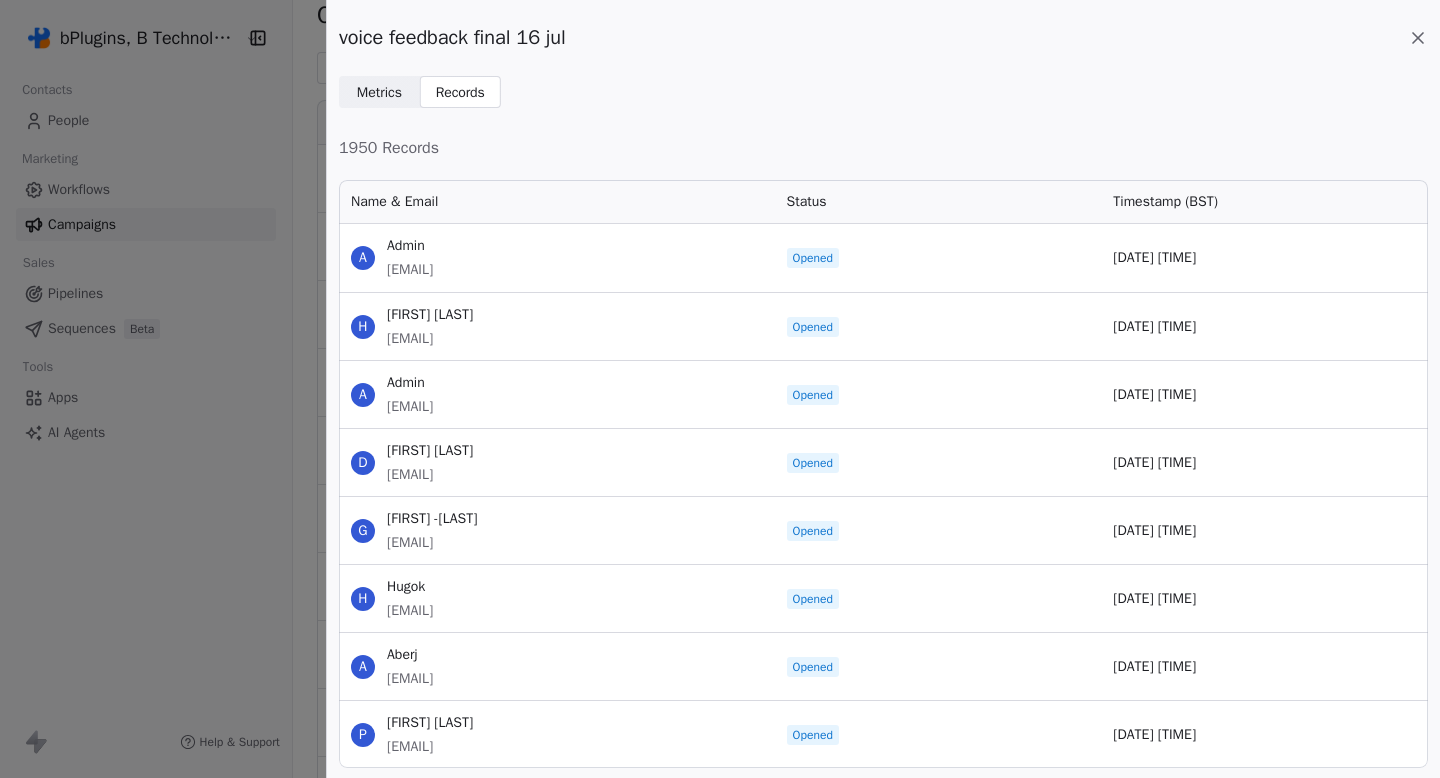 scroll, scrollTop: 1, scrollLeft: 1, axis: both 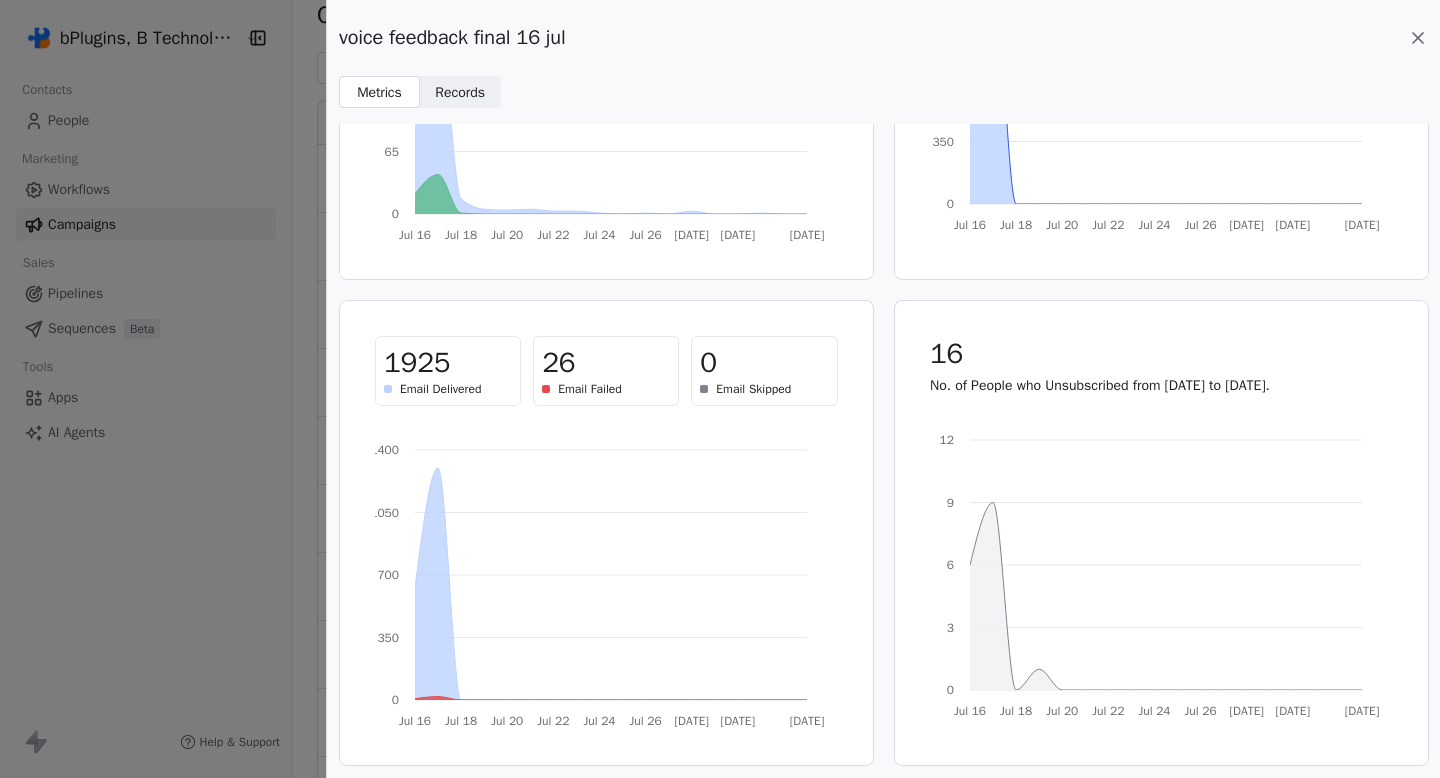 click 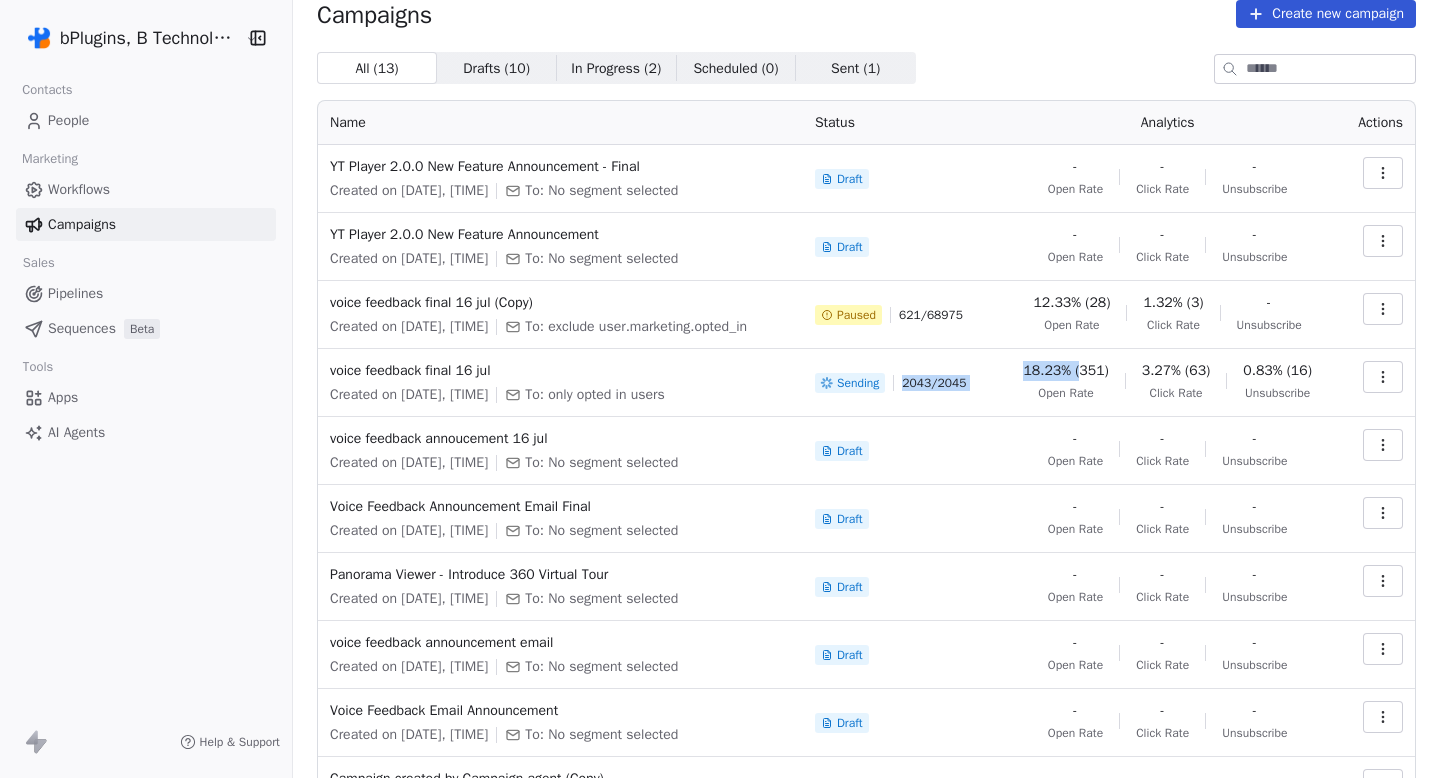 drag, startPoint x: 936, startPoint y: 408, endPoint x: 1064, endPoint y: 408, distance: 128 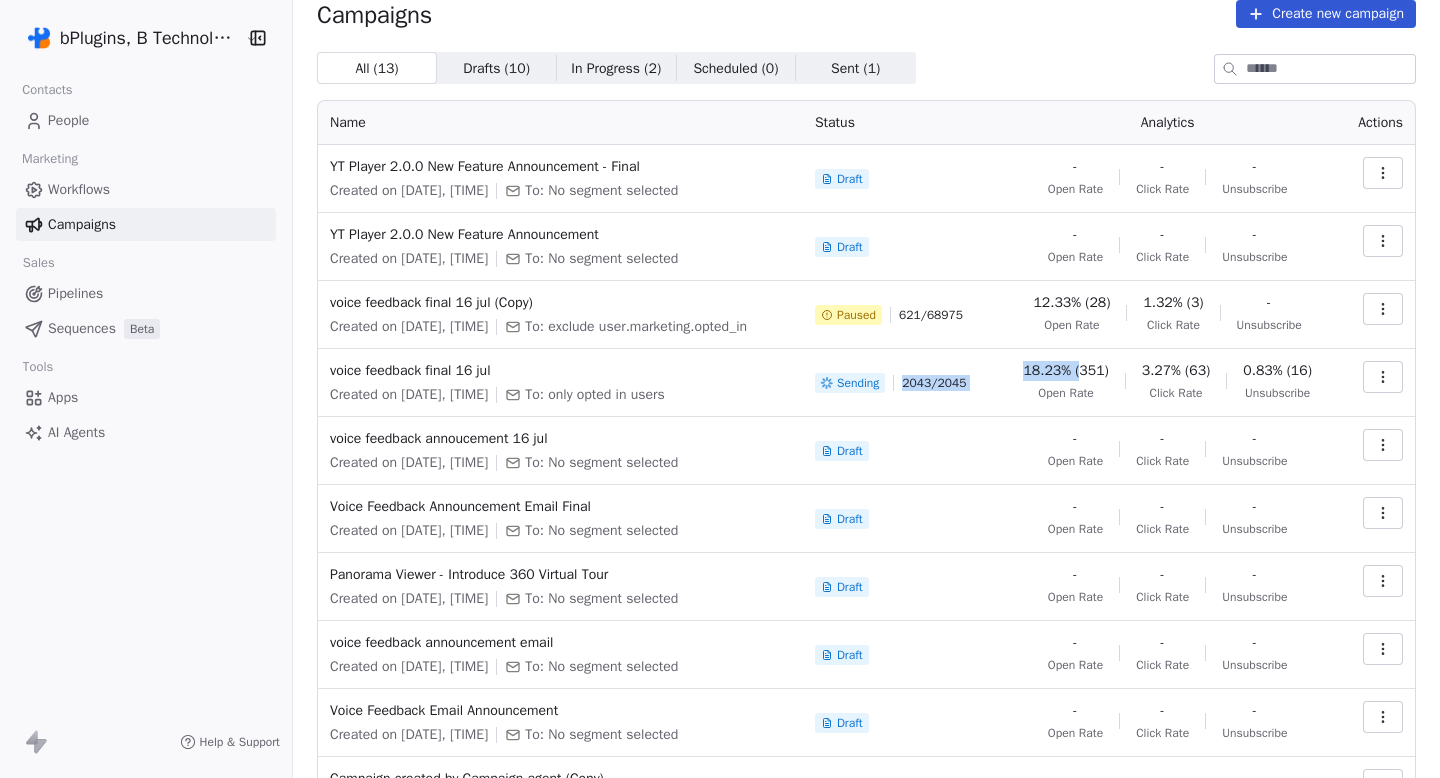 click on "voice feedback final 16 jul Created on [DATE], [TIME] To: only opted in users Sending 2043 / 2045 18.23% (351) Open Rate 3.27% (63) Click Rate 0.83% (16) Unsubscribe" at bounding box center [866, 383] 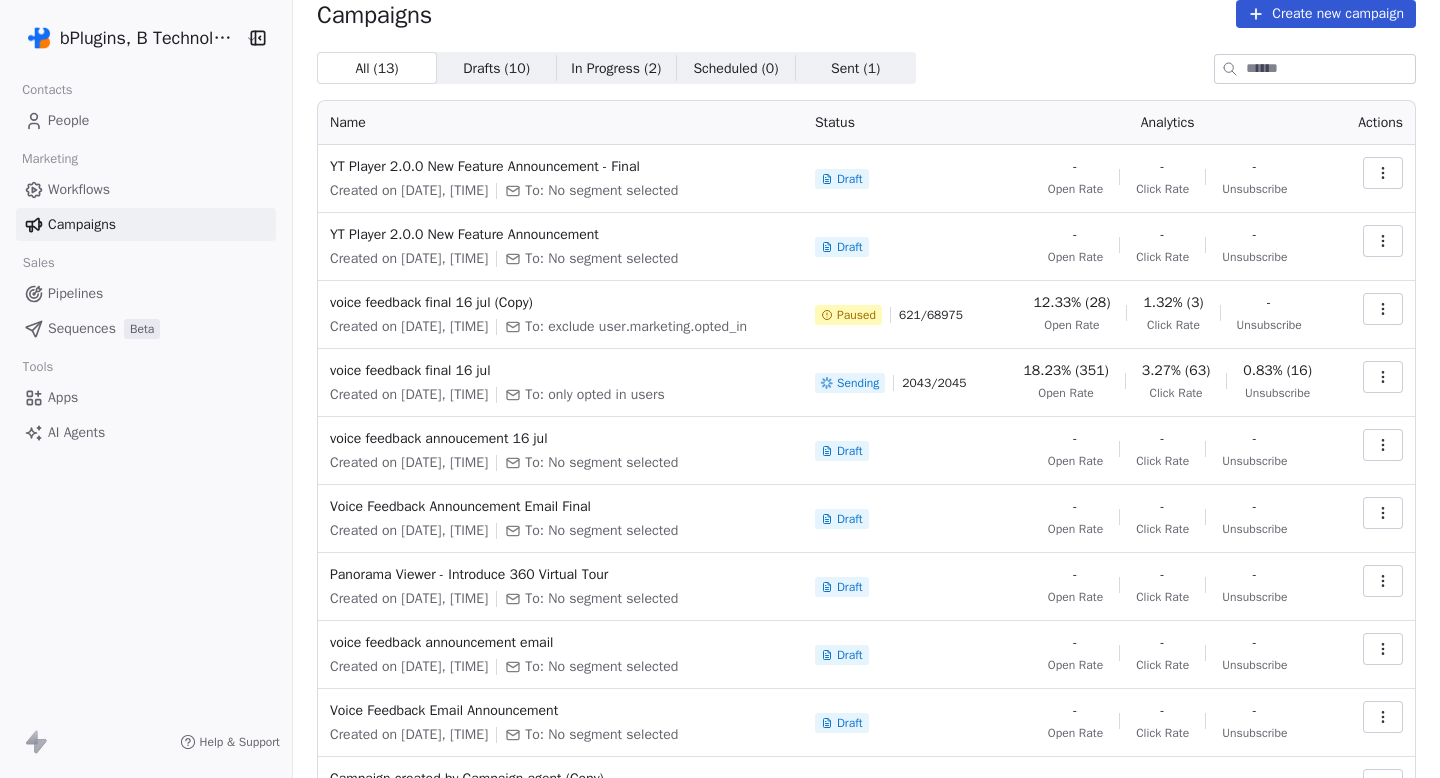 click on "2043 / 2045" at bounding box center [934, 383] 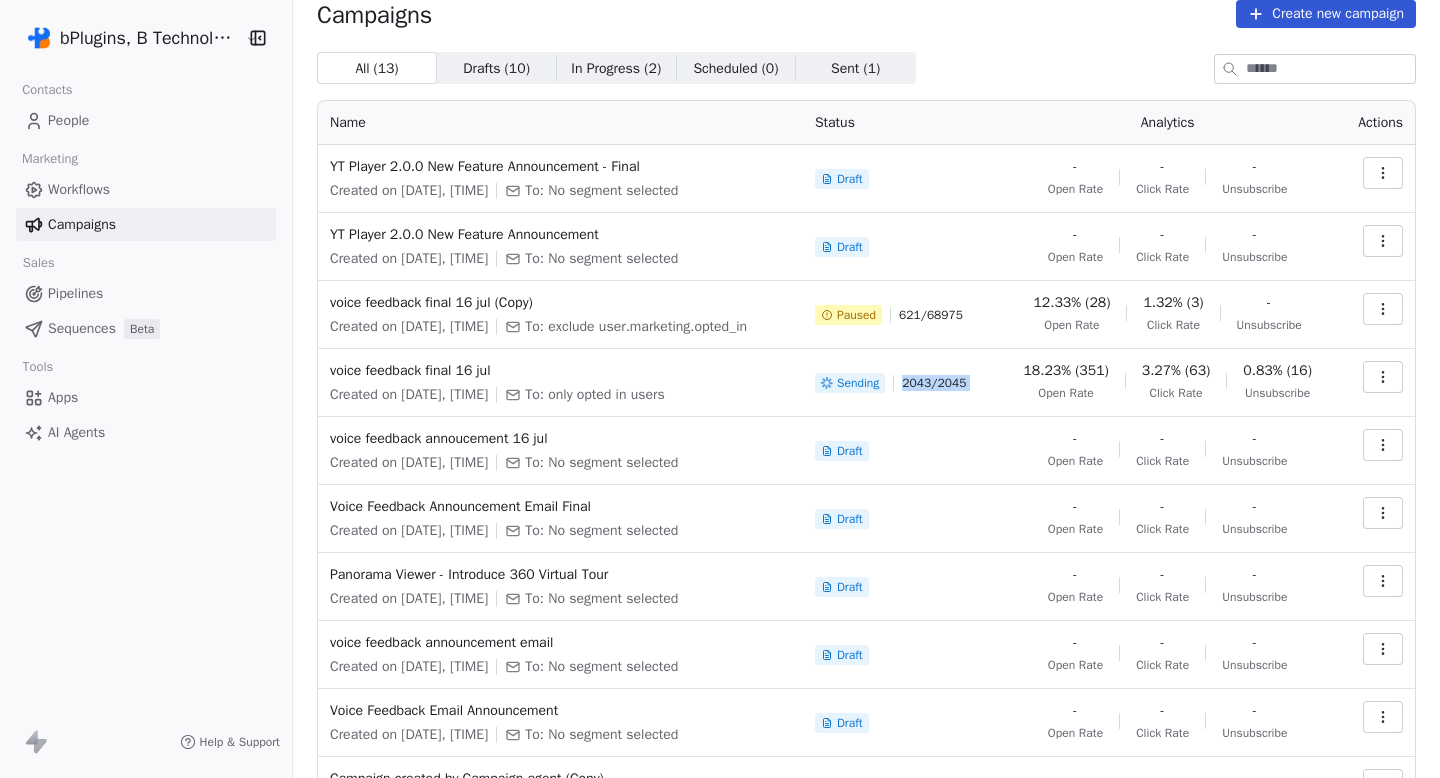 click on "2043 / 2045" at bounding box center (934, 383) 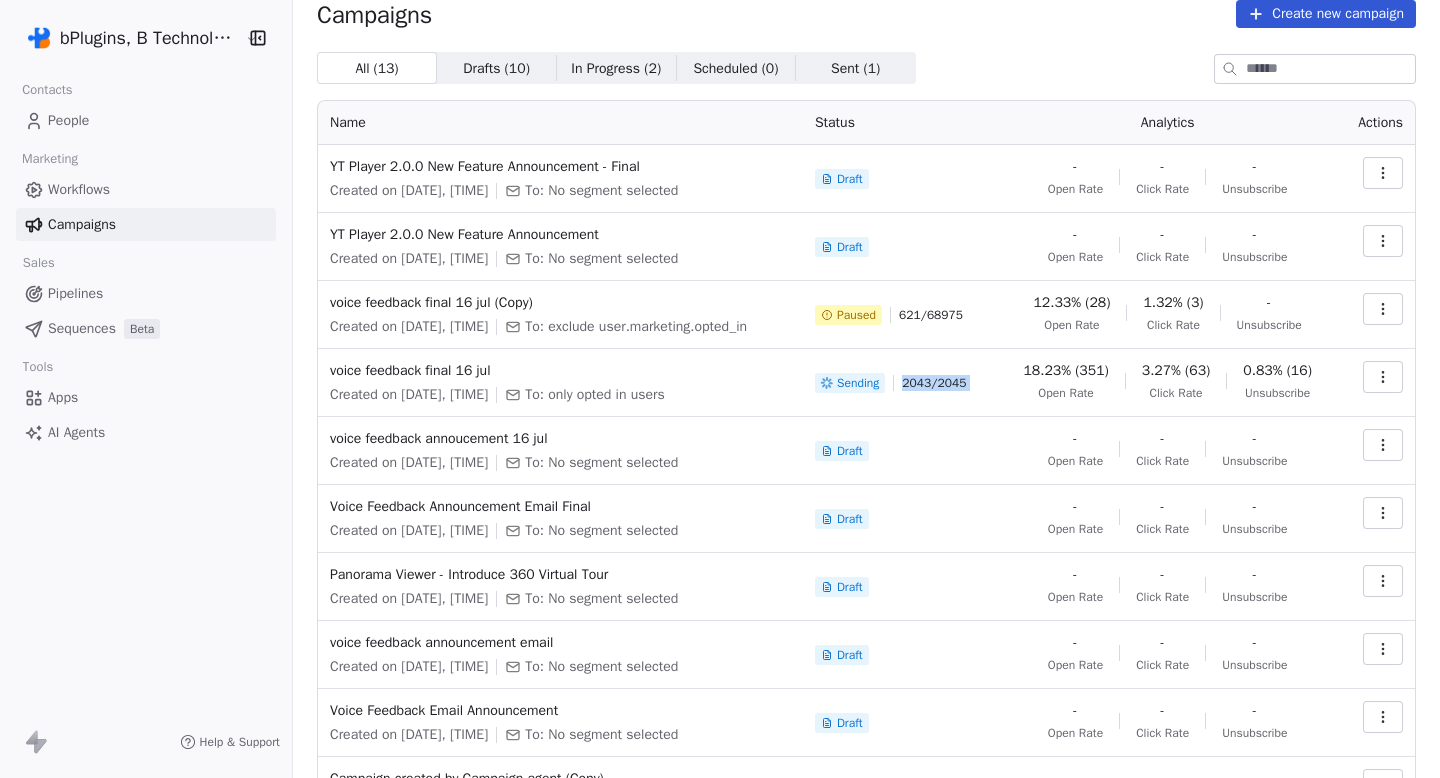 click on "2043 / 2045" at bounding box center [934, 383] 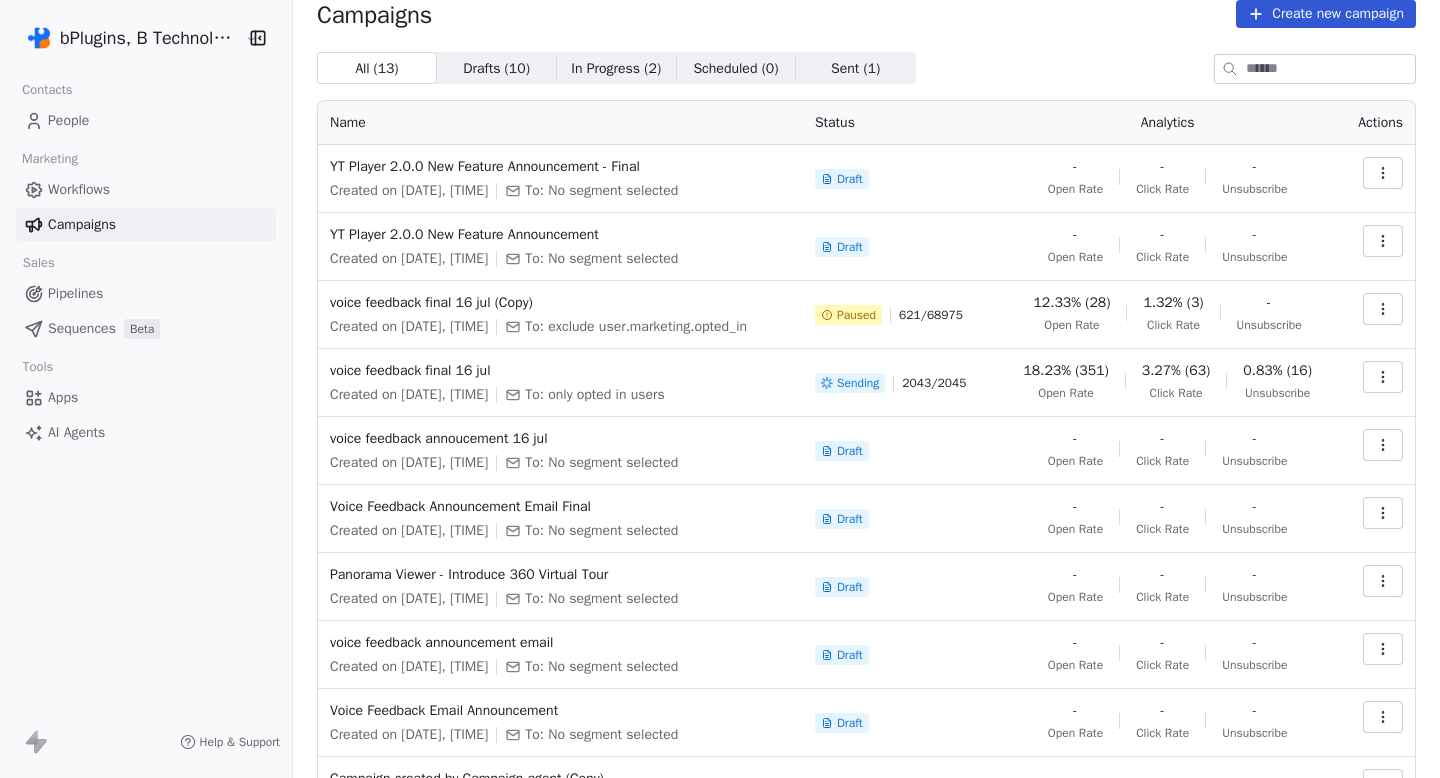 click at bounding box center (1383, 377) 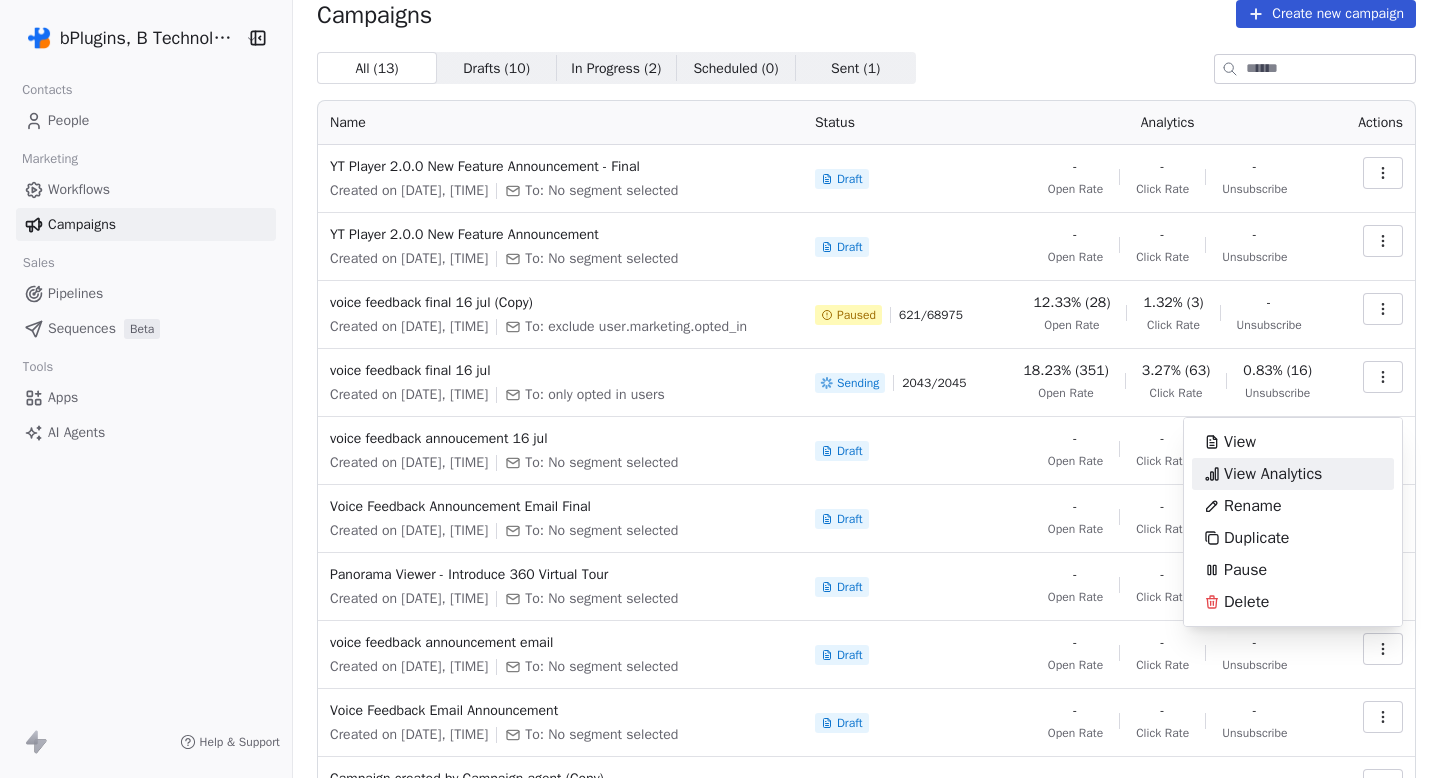 click on "View Analytics" at bounding box center (1273, 474) 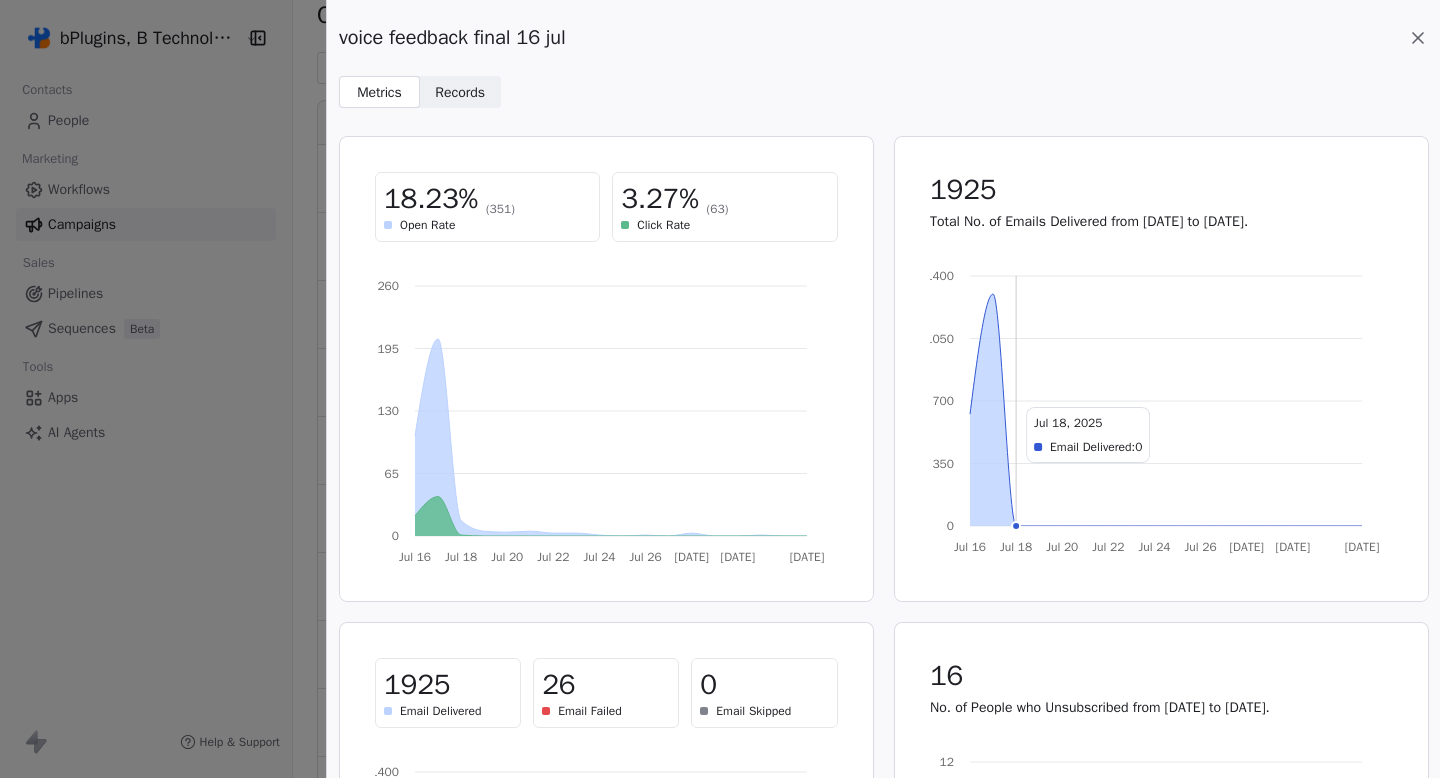 scroll, scrollTop: 322, scrollLeft: 0, axis: vertical 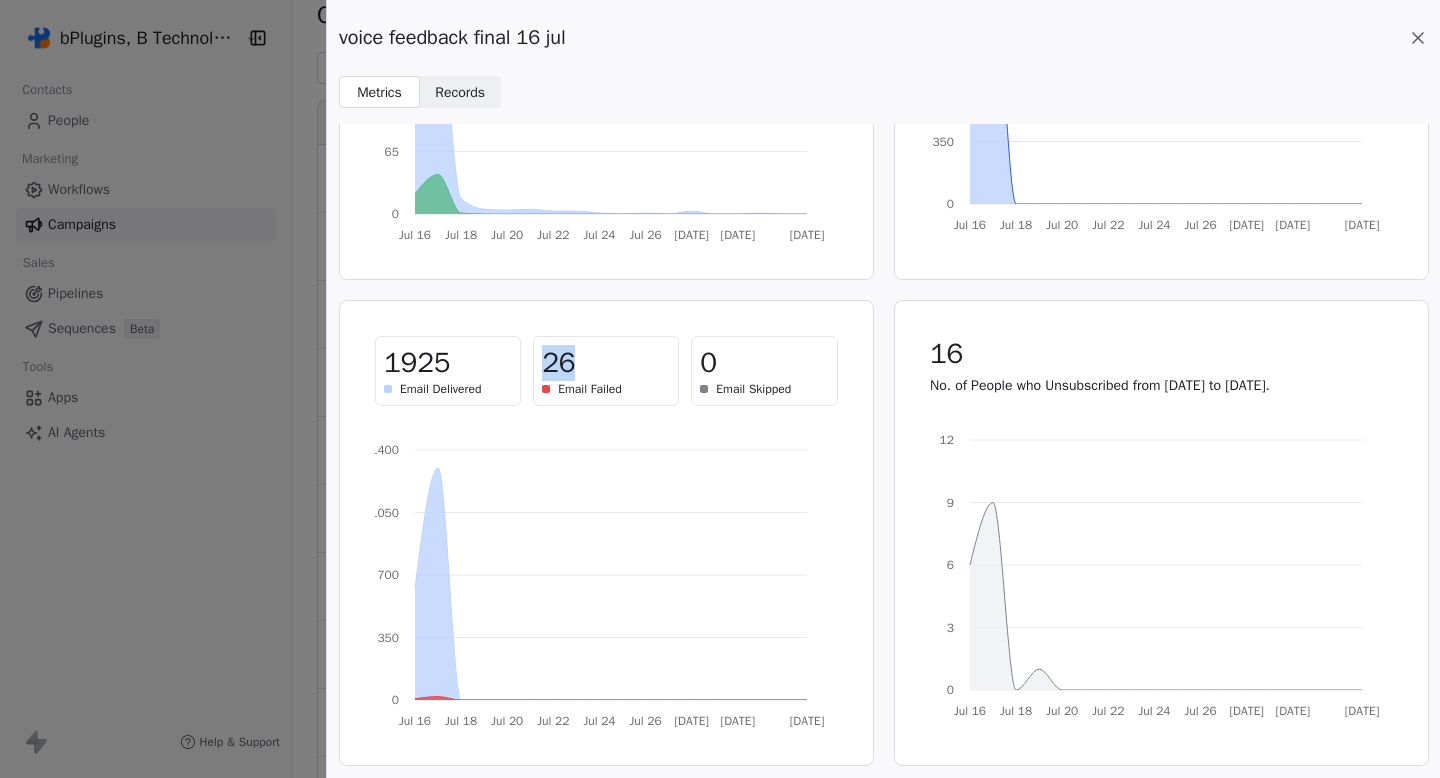 drag, startPoint x: 548, startPoint y: 366, endPoint x: 588, endPoint y: 366, distance: 40 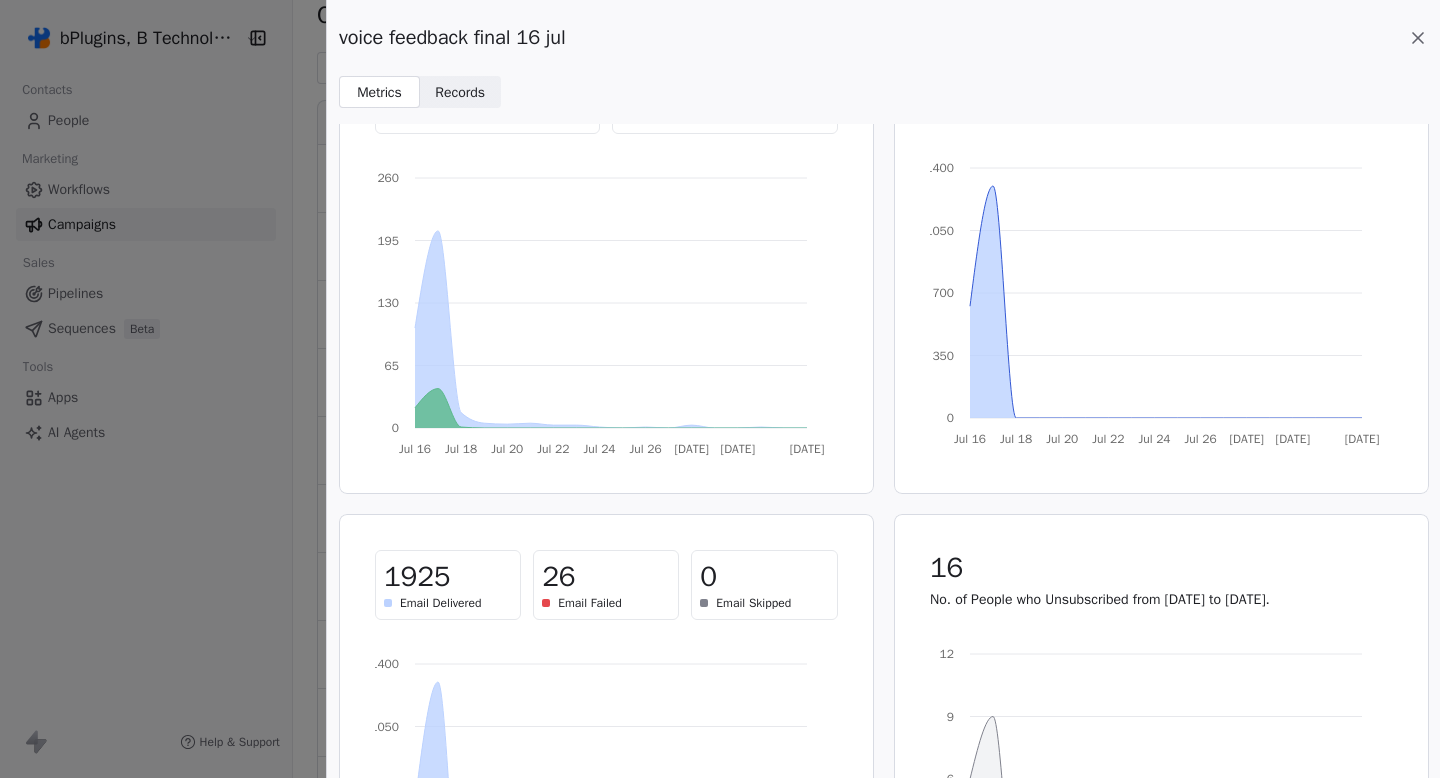 scroll, scrollTop: 0, scrollLeft: 0, axis: both 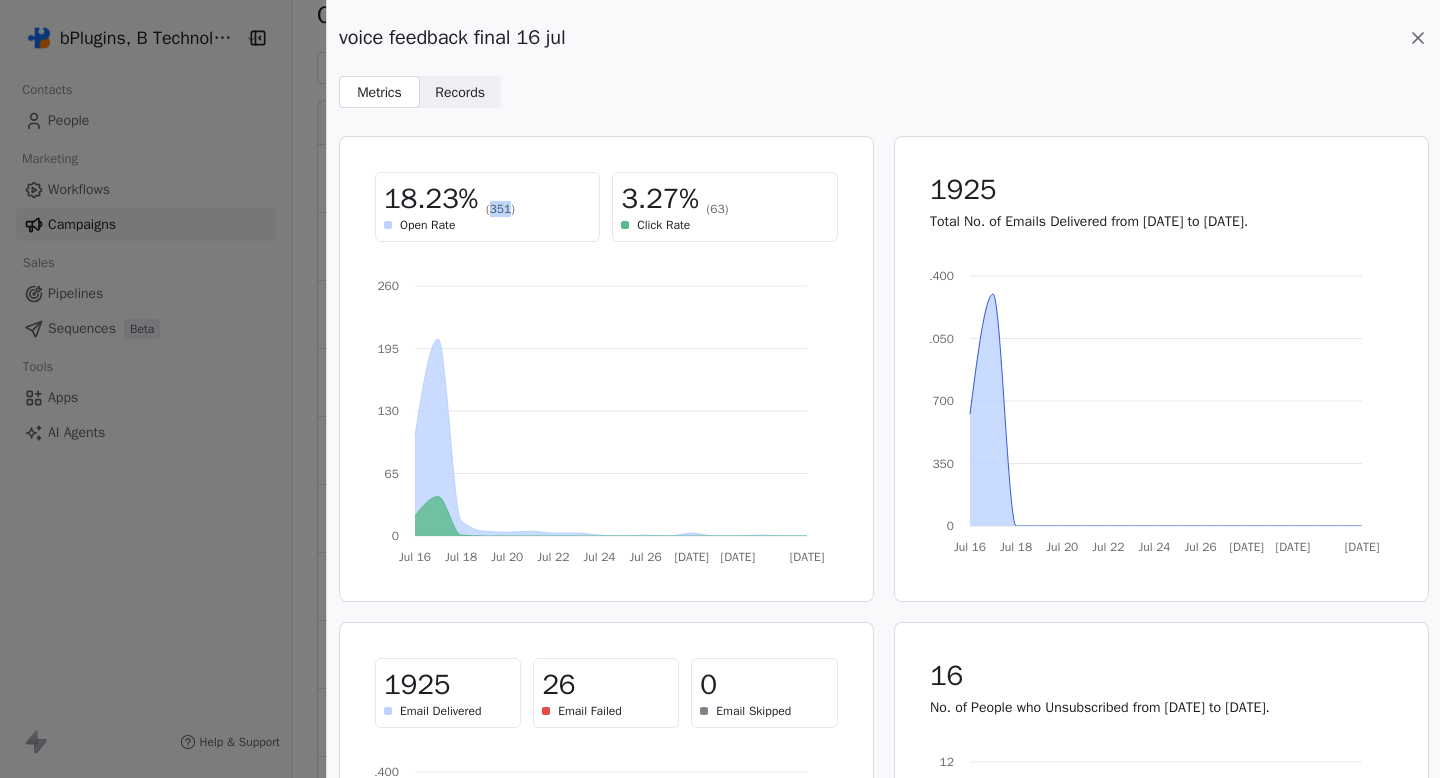 drag, startPoint x: 489, startPoint y: 207, endPoint x: 506, endPoint y: 207, distance: 17 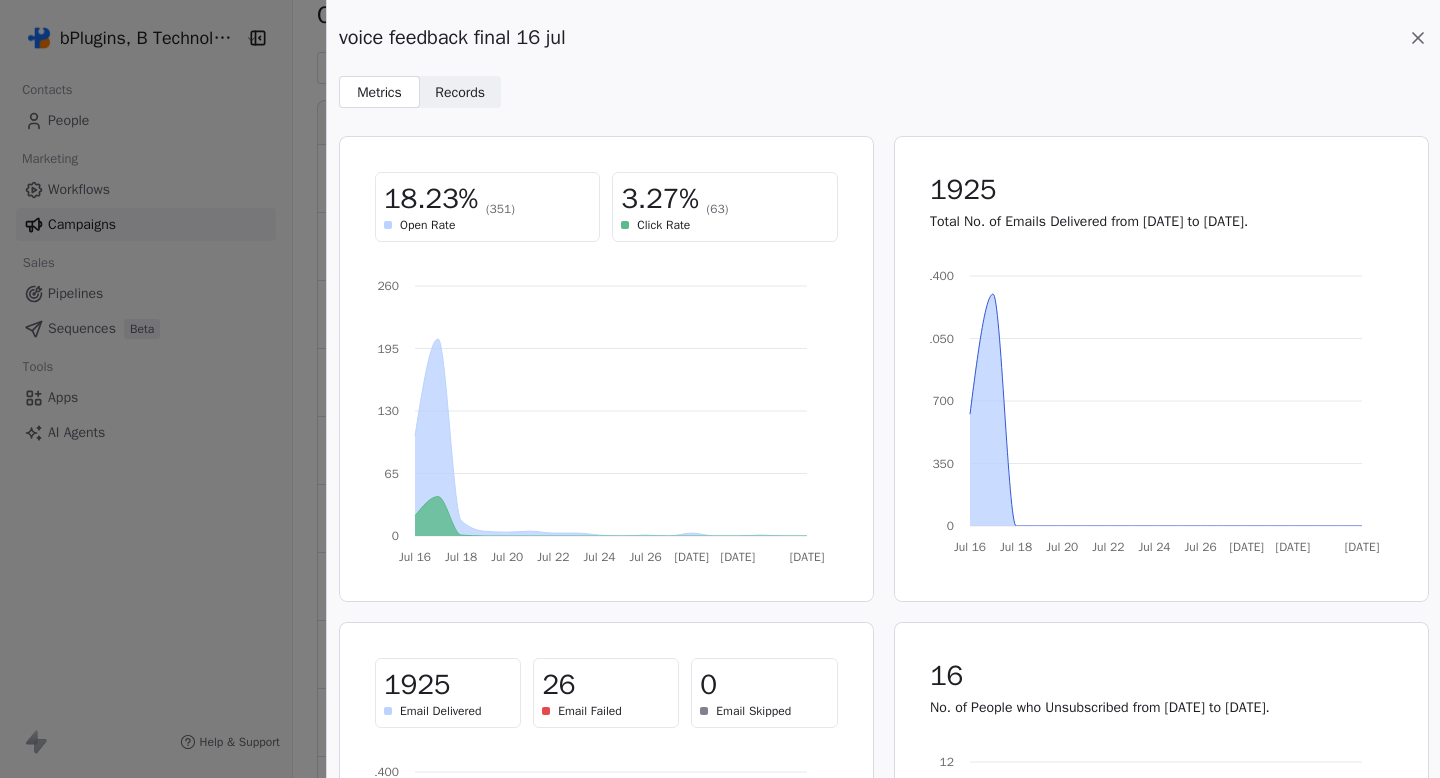 click on "Records" at bounding box center [460, 92] 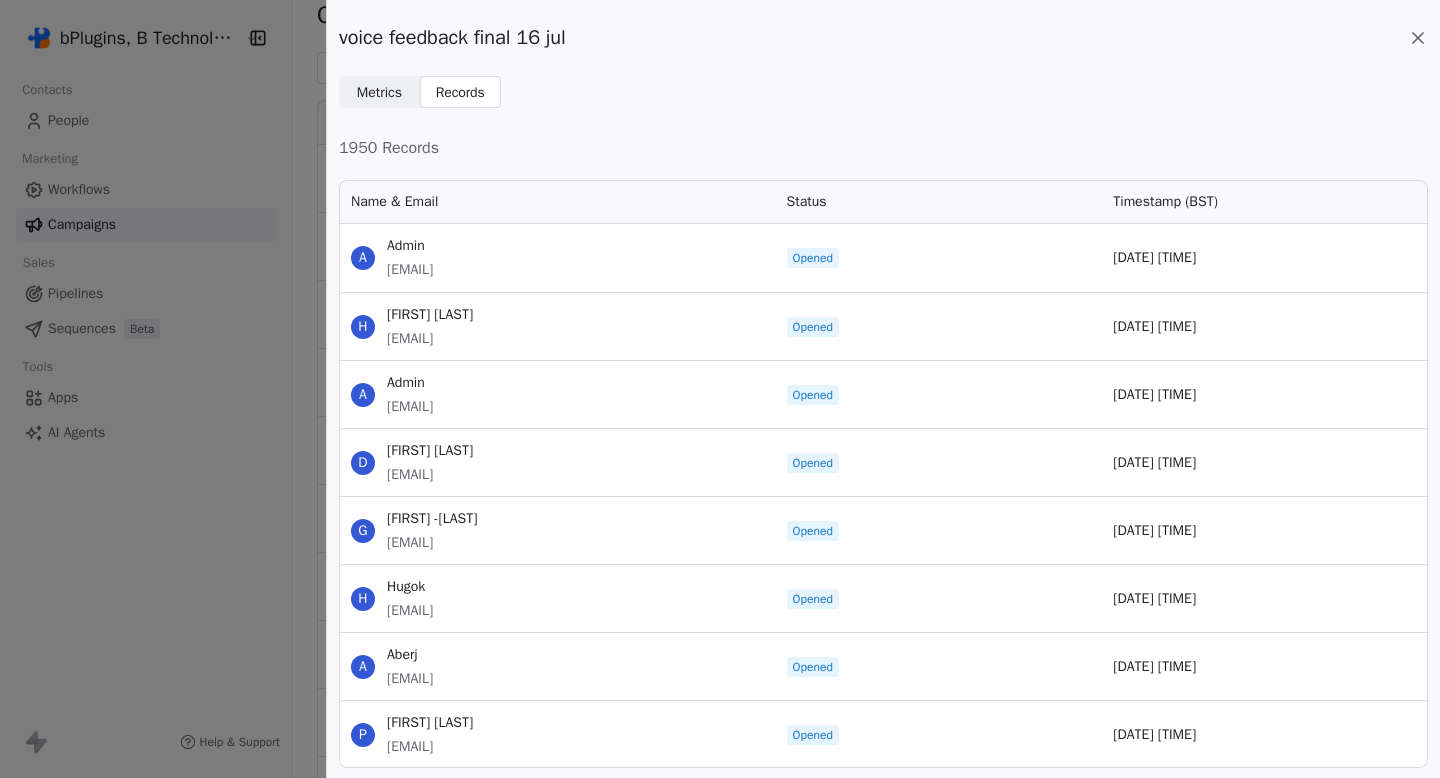 scroll, scrollTop: 1, scrollLeft: 1, axis: both 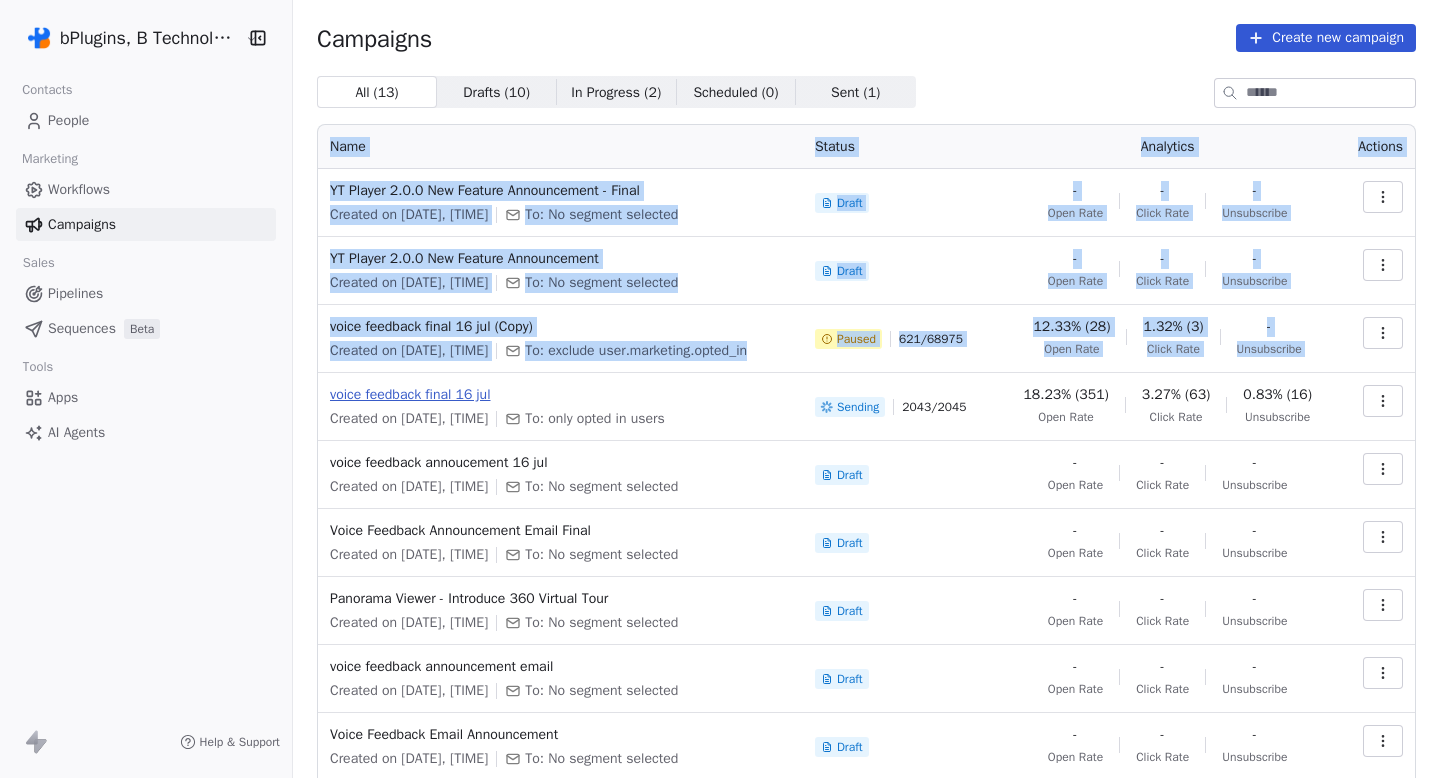 drag, startPoint x: 547, startPoint y: 398, endPoint x: 366, endPoint y: 407, distance: 181.22362 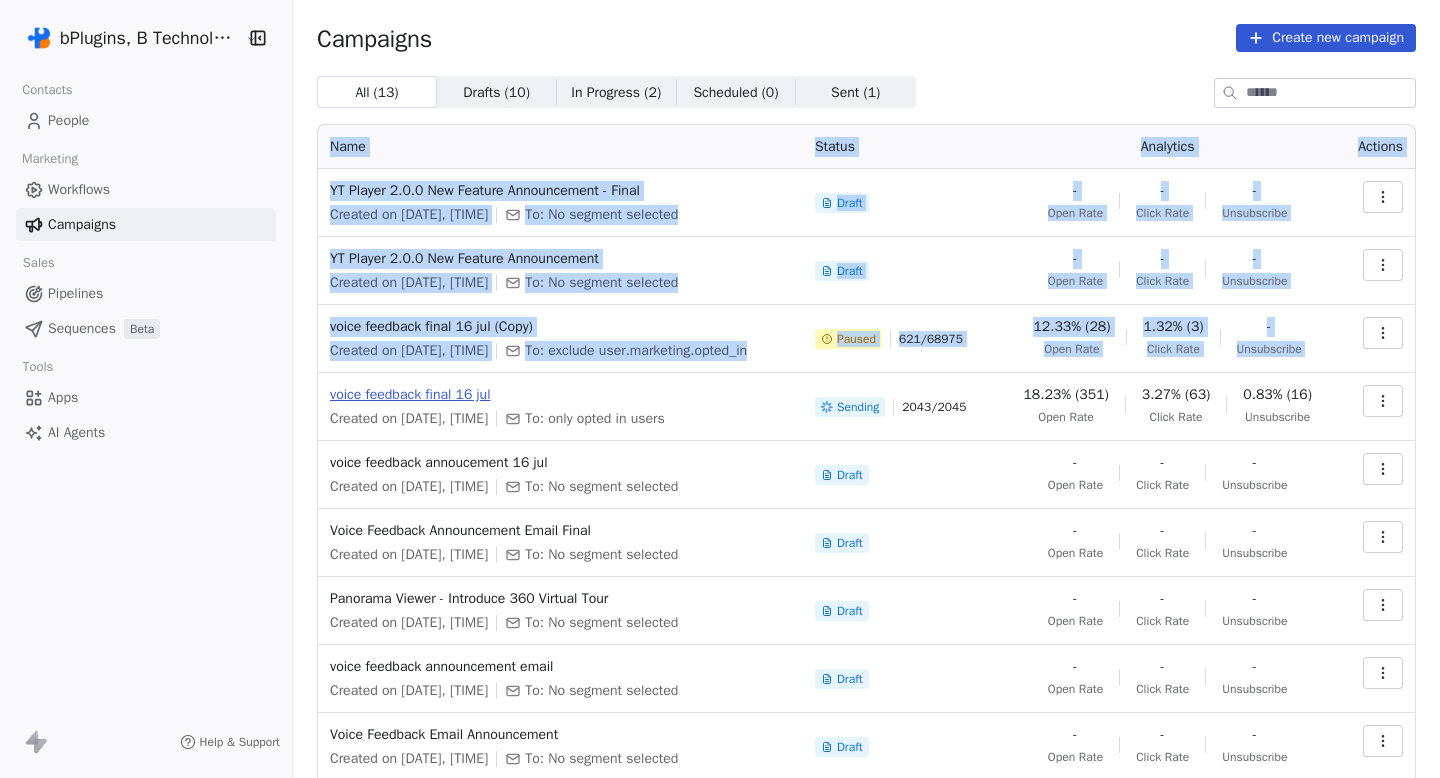 click on "voice feedback final 16 jul" at bounding box center [560, 395] 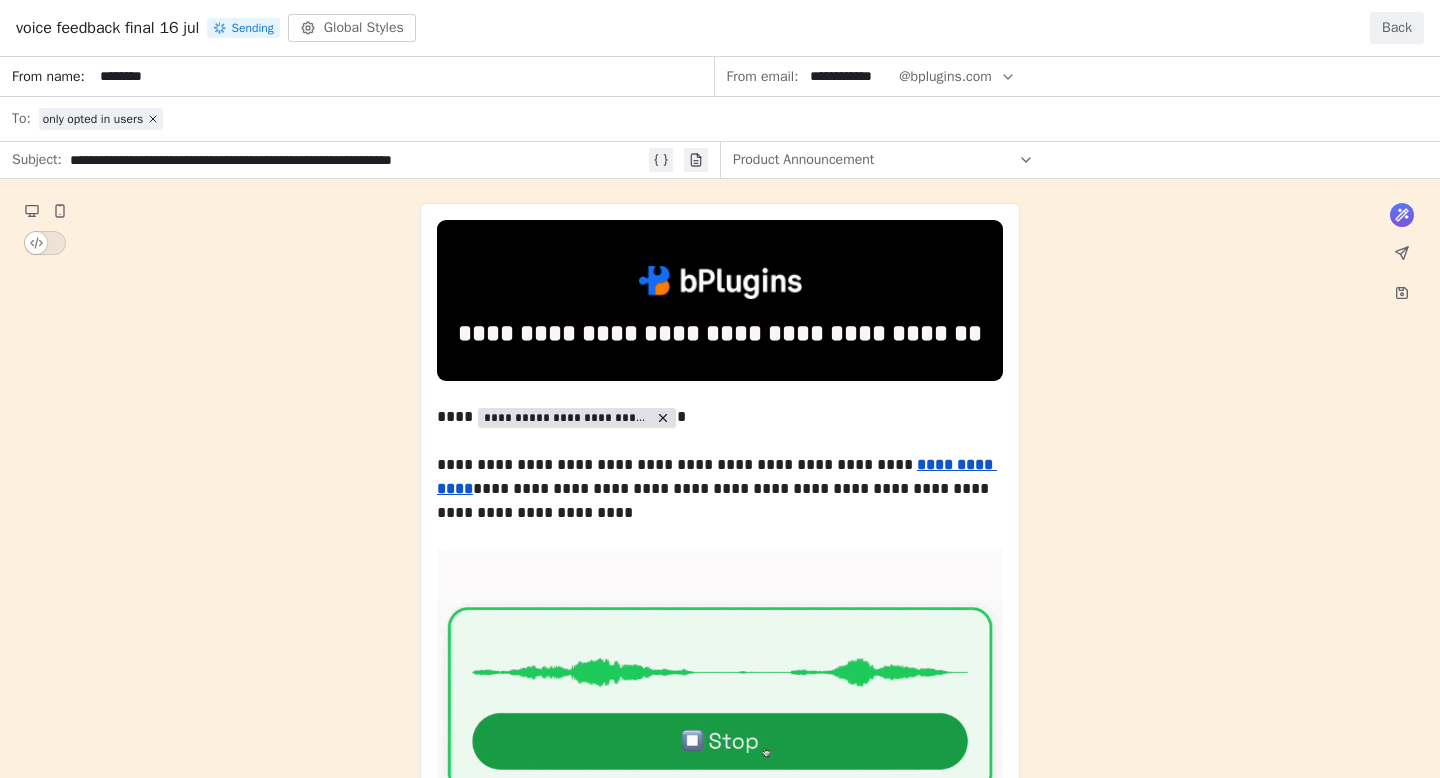 click on "Back" at bounding box center [1397, 28] 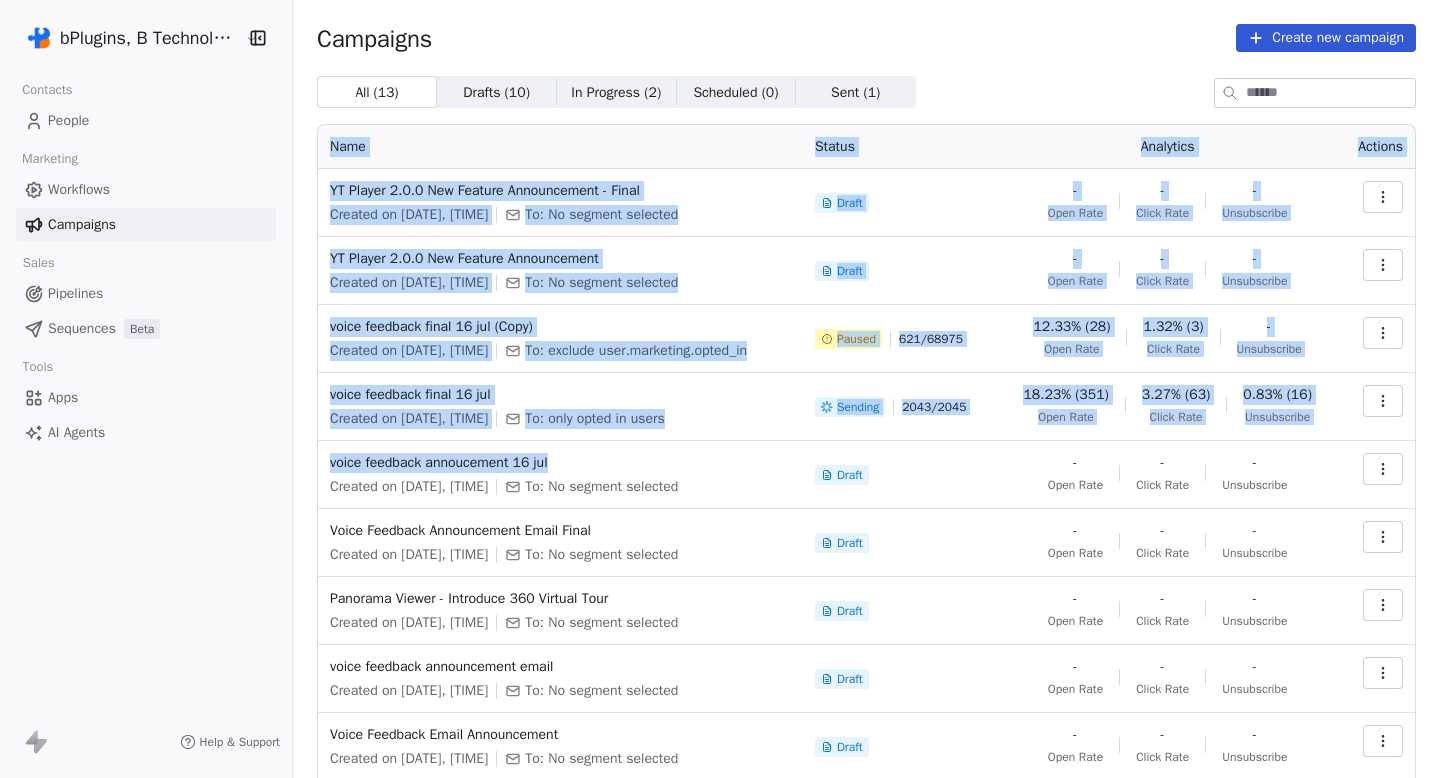 drag, startPoint x: 610, startPoint y: 496, endPoint x: 316, endPoint y: 489, distance: 294.0833 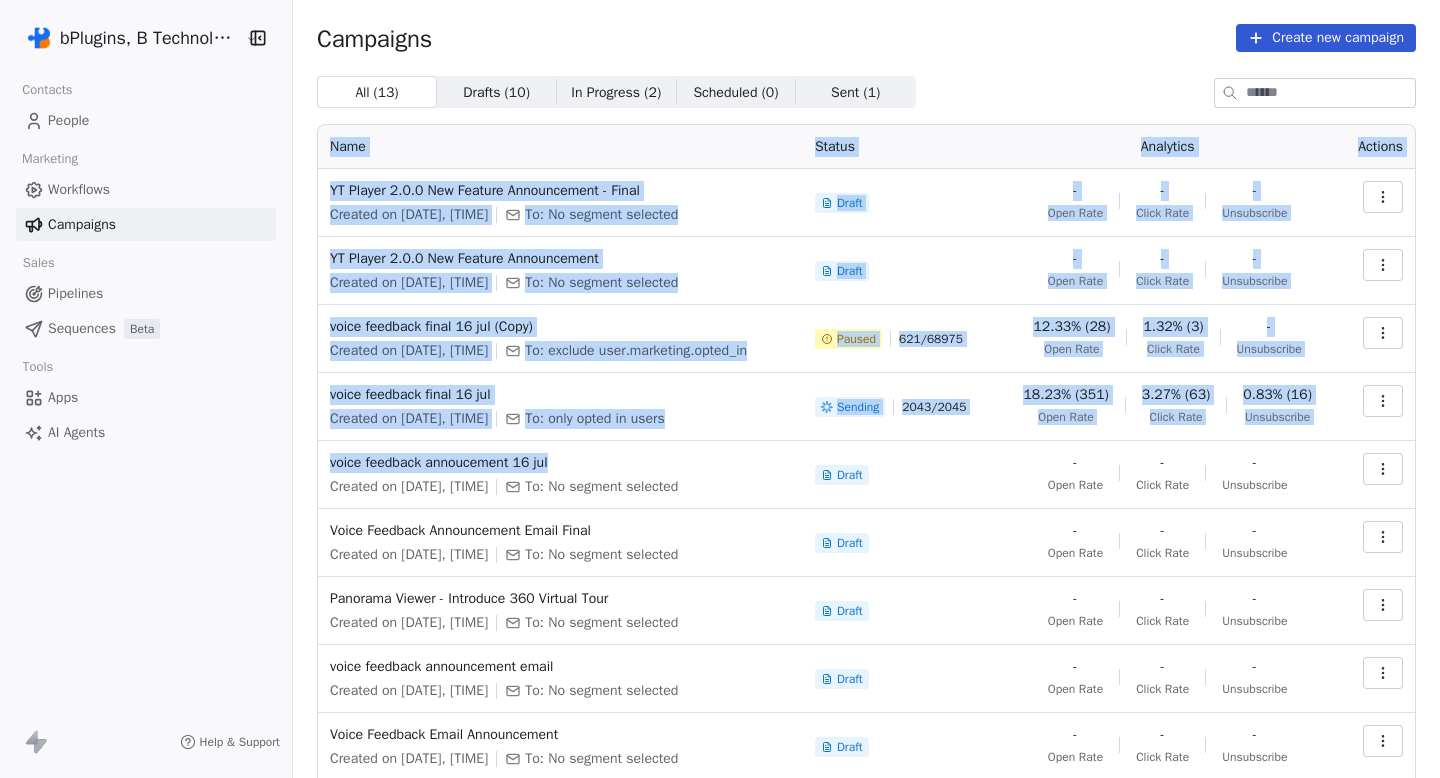 click on "Campaigns Create new campaign All ( 13 ) All ( 13 ) Drafts ( 10 ) Drafts ( 10 ) In Progress ( 2 ) In Progress ( 2 ) Scheduled ( 0 ) Scheduled ( 0 ) Sent ( 1 ) Sent ( 1 ) Name Status Analytics Actions YT Player 2.0.0 New Feature Announcement - Final Created on [DATE], [TIME] To: No segment selected Draft - Open Rate - Click Rate - Unsubscribe YT Player 2.0.0 New Feature Announcement Created on [DATE], [TIME] To: No segment selected Draft - Open Rate - Click Rate - Unsubscribe voice feedback final 16 jul (Copy) Created on [DATE], [TIME] To: exclude user.marketing.opted_in Paused 621 / 68975 12.33% (28) Open Rate 1.32% (3) Click Rate - Unsubscribe voice feedback final 16 jul Created on [DATE], [TIME] To: only opted in users Sending 2043 / 2045 18.23% (351) Open Rate 3.27% (63) Click Rate 0.83% (16) Unsubscribe voice feedback annoucement 16 jul Created on [DATE], [TIME] To: No segment selected Draft - Open Rate - Click Rate - Unsubscribe Created on [DATE], [TIME] - -" at bounding box center (866, 467) 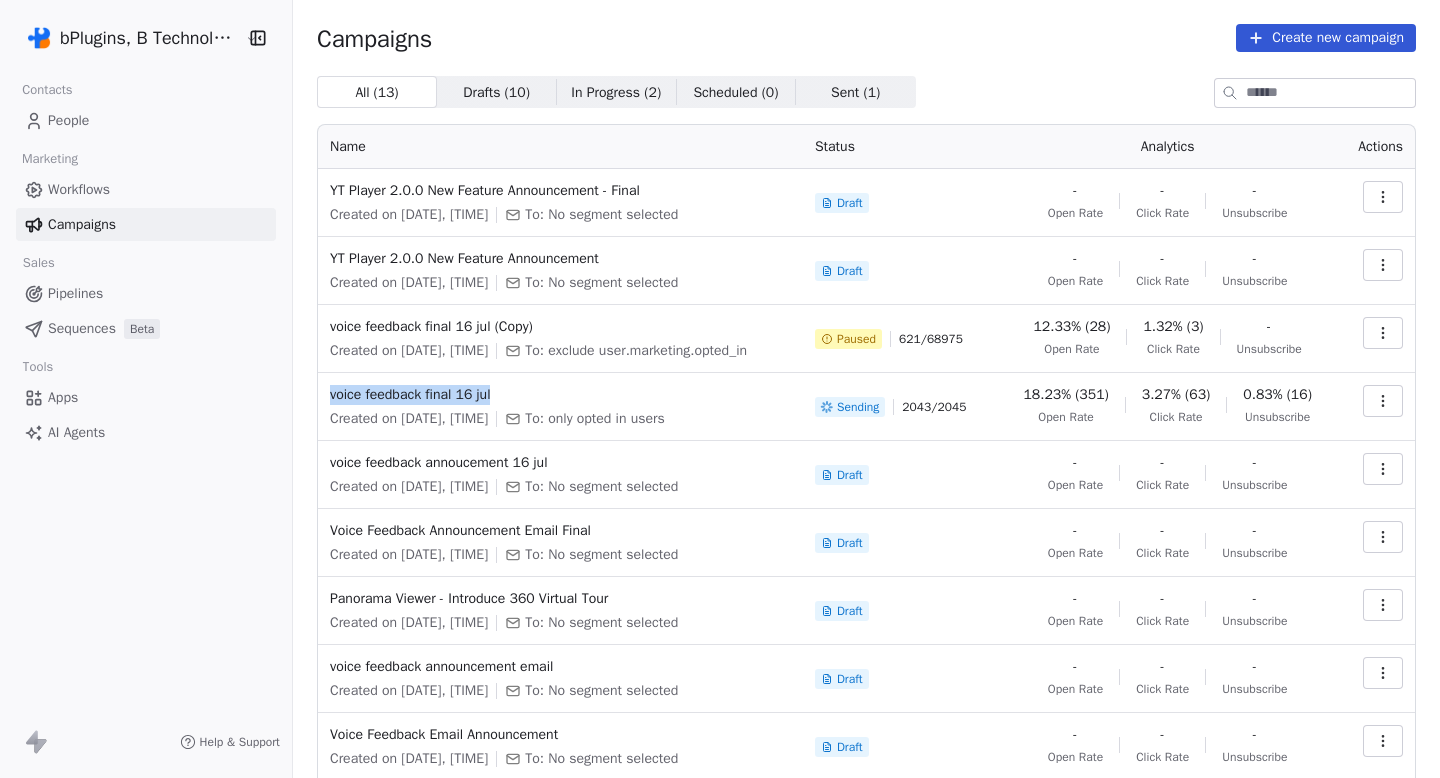 copy on "voice feedback final 16 jul" 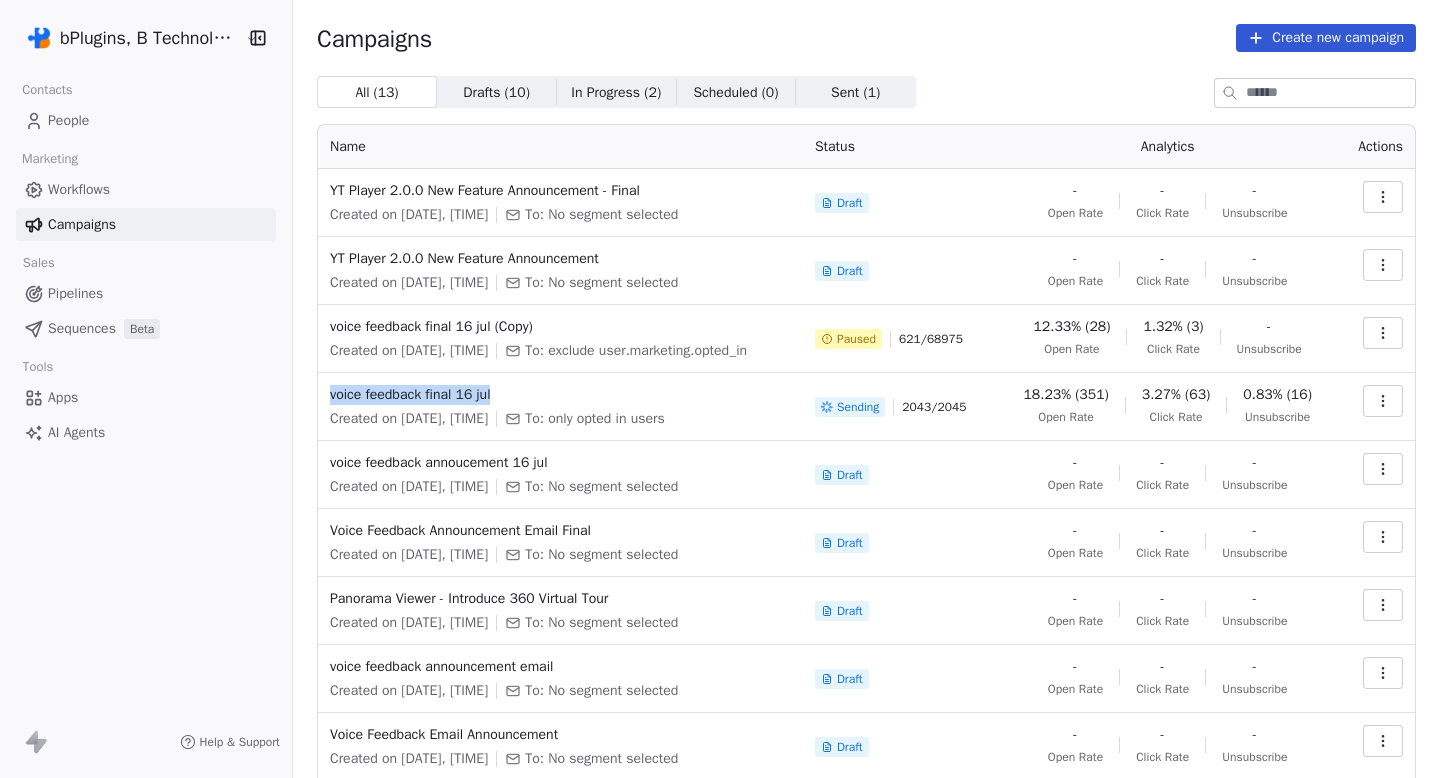 drag, startPoint x: 559, startPoint y: 416, endPoint x: 333, endPoint y: 419, distance: 226.01991 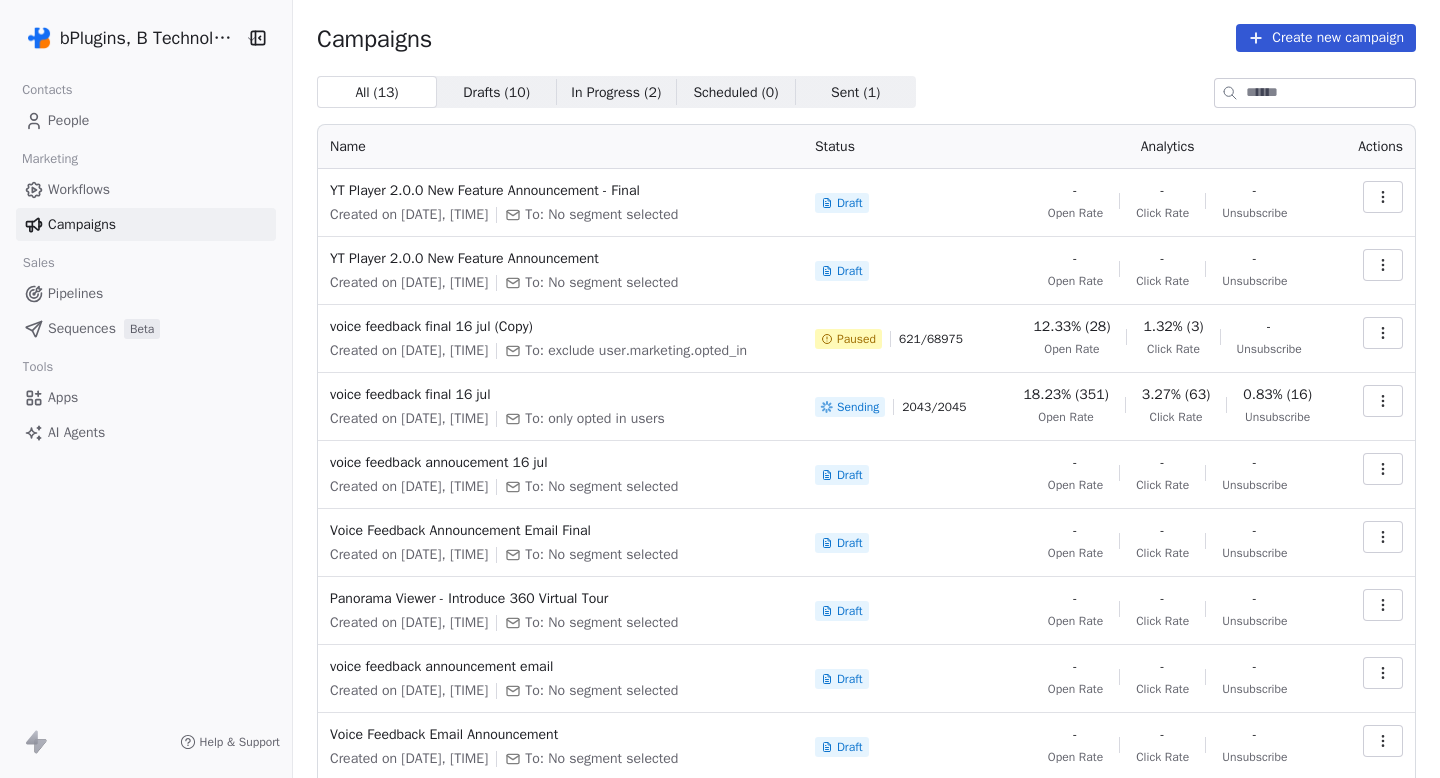 click on "All ( 13 ) All ( 13 ) Drafts ( 10 ) Drafts ( 10 ) In Progress ( 2 ) In Progress ( 2 ) Scheduled ( 0 ) Scheduled ( 0 ) Sent ( 1 ) Sent ( 1 )" at bounding box center [866, 92] 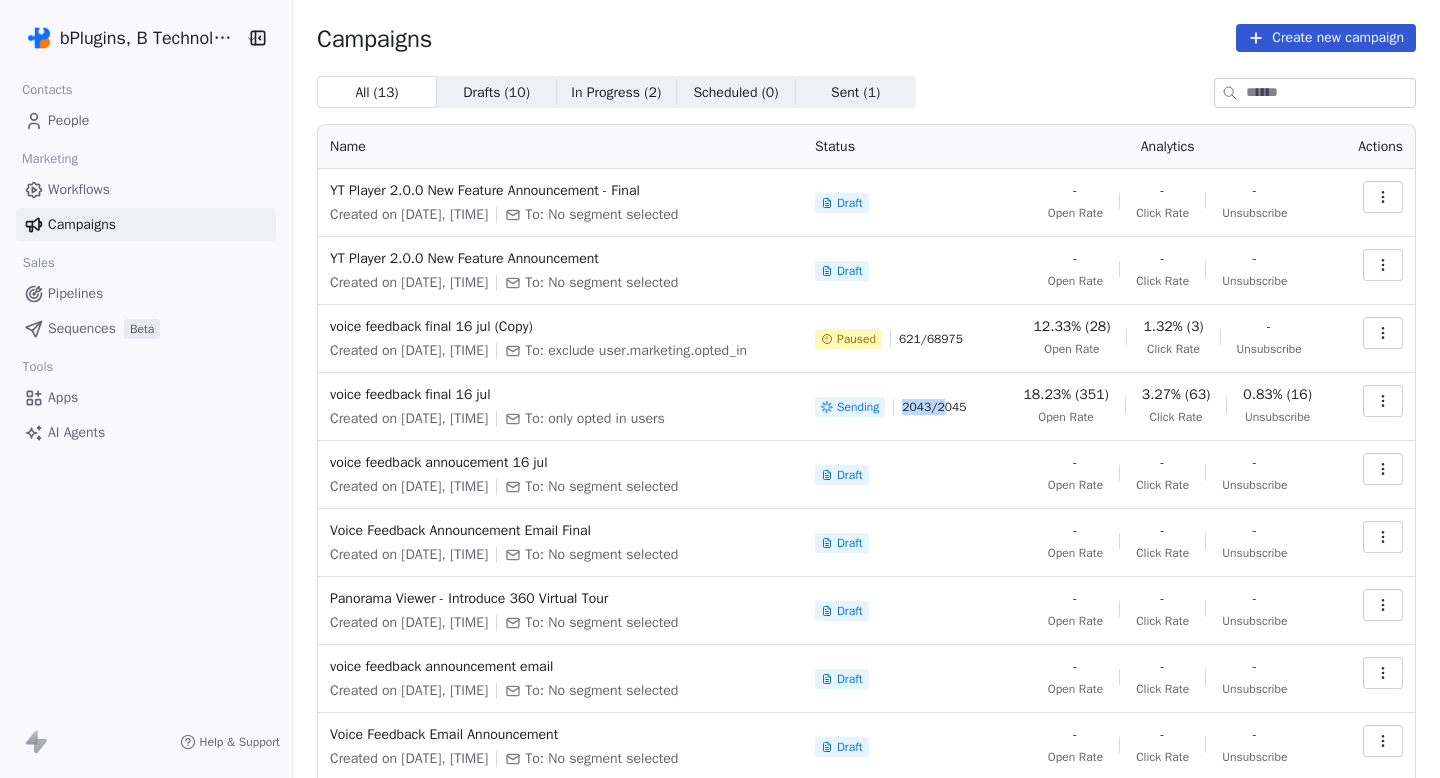 drag, startPoint x: 941, startPoint y: 429, endPoint x: 985, endPoint y: 429, distance: 44 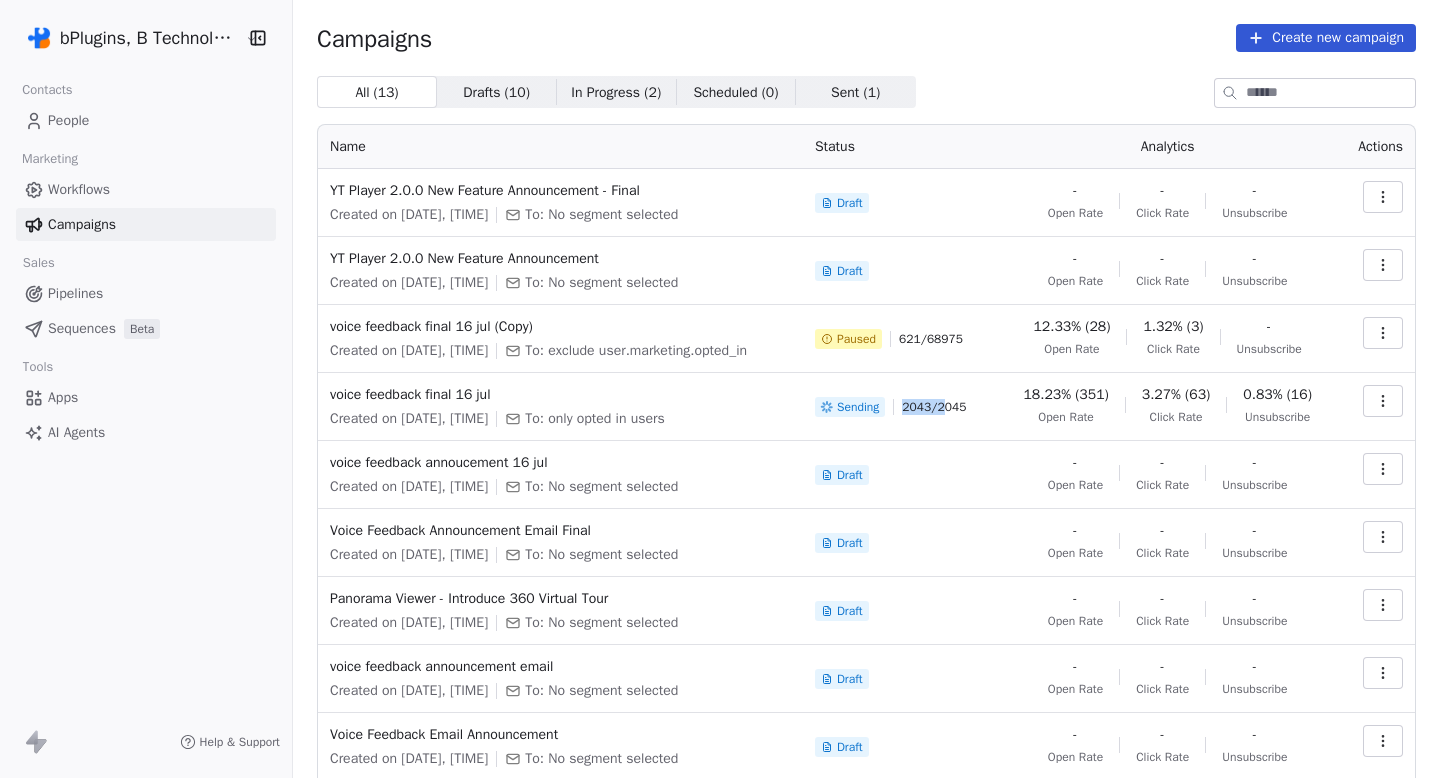 click on "2043 / 2045" at bounding box center (934, 407) 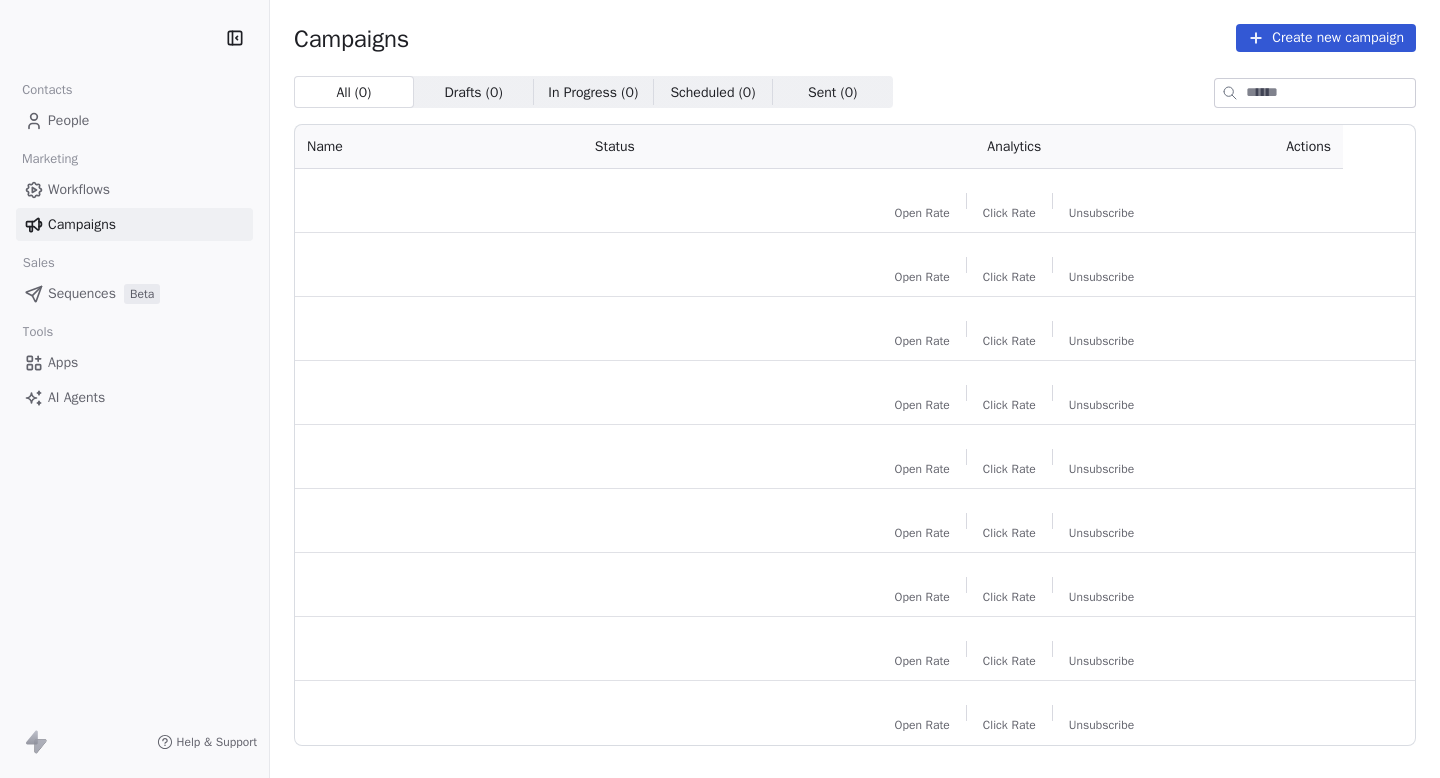 scroll, scrollTop: 0, scrollLeft: 0, axis: both 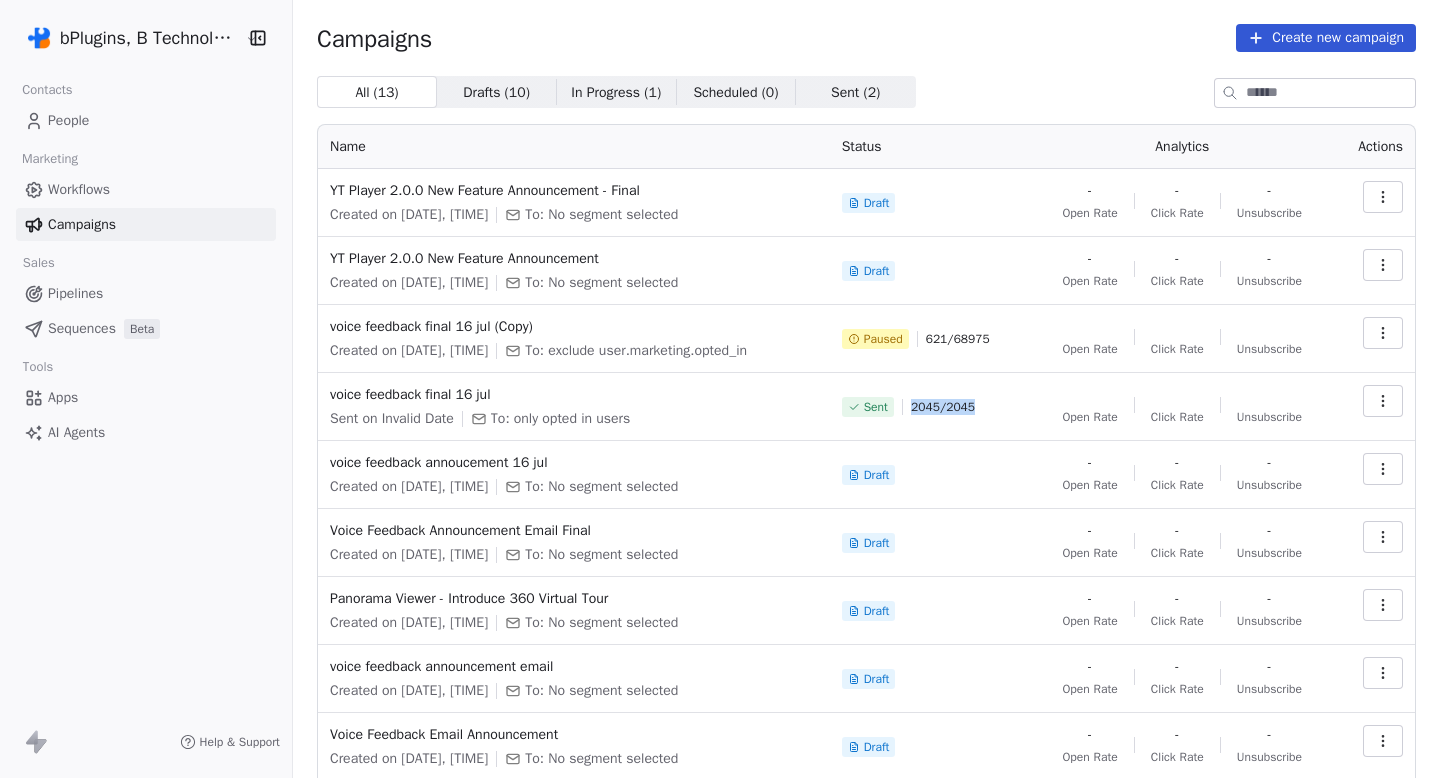 drag, startPoint x: 947, startPoint y: 408, endPoint x: 1019, endPoint y: 408, distance: 72 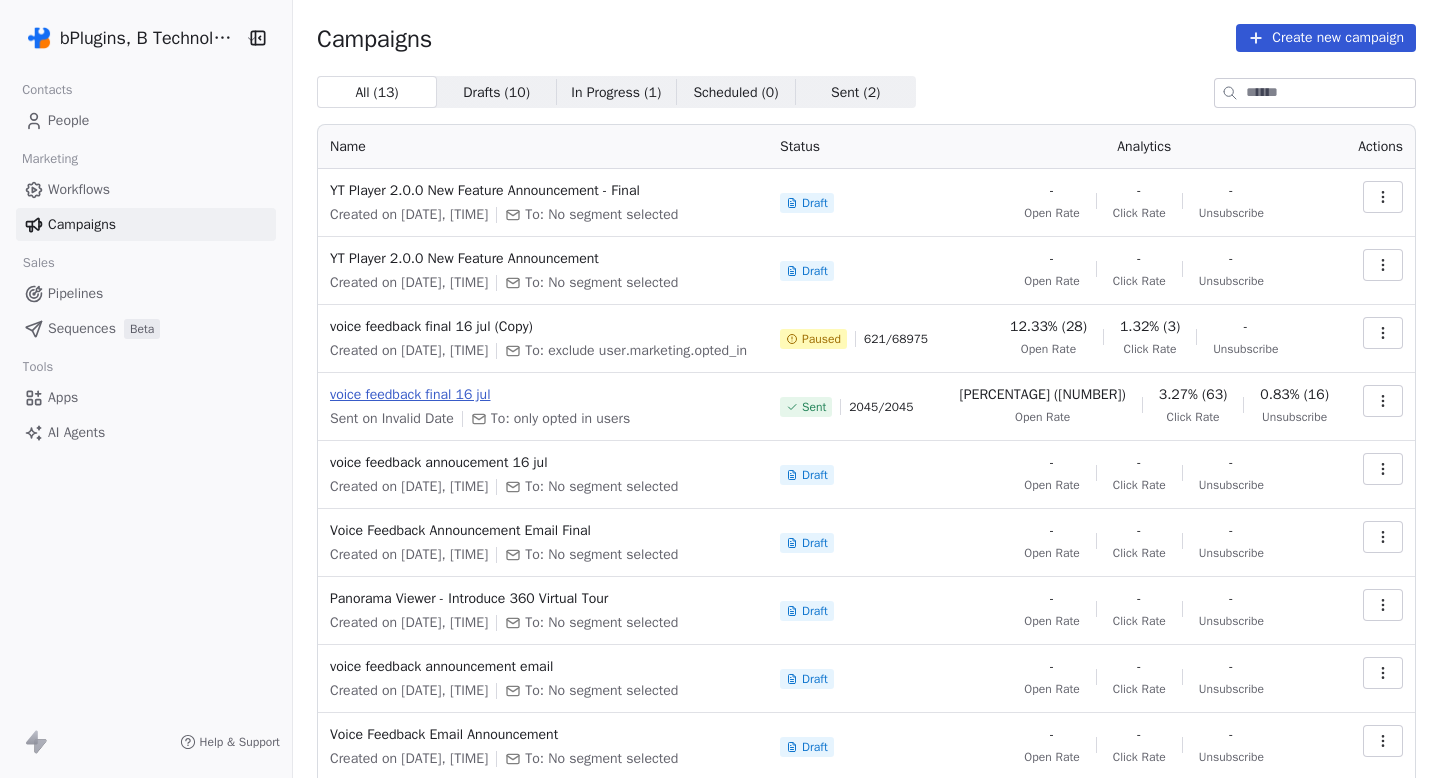 click on "voice feedback final 16 jul" at bounding box center [543, 395] 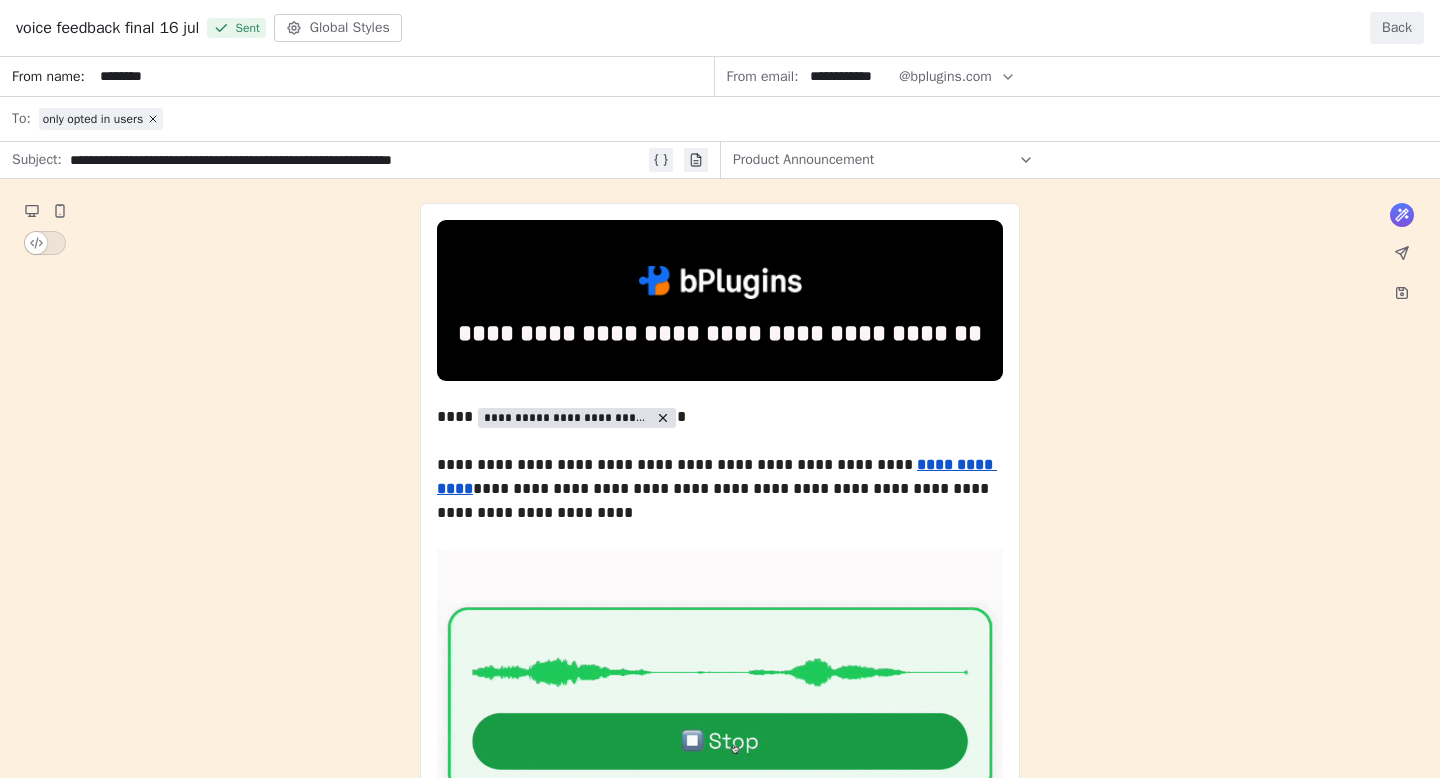 click on "Back" at bounding box center [1397, 28] 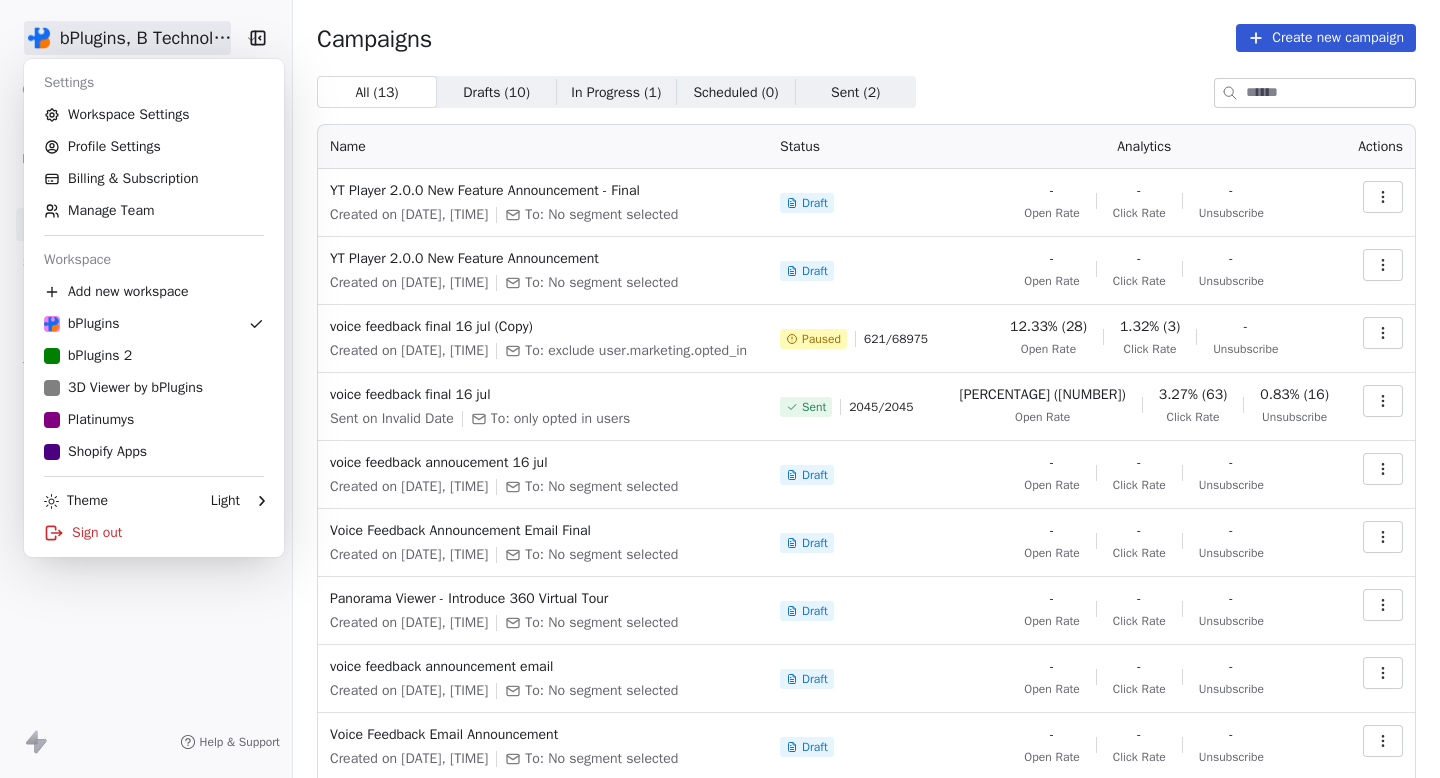 click on "bPlugins, B Technologies LLC Contacts People Marketing Workflows Campaigns Sales Pipelines Sequences Beta Tools Apps AI Agents Help & Support Campaigns  Create new campaign All ( 13 ) All ( 13 ) Drafts ( 10 ) Drafts ( 10 ) In Progress ( 1 ) In Progress ( 1 ) Scheduled ( 0 ) Scheduled ( 0 ) Sent ( 2 ) Sent ( 2 ) Name Status Analytics Actions YT Player 2.0.0 New Feature Announcement - Final Created on Jul 25, 2025, 9:33 AM To: No segment selected Draft - Open Rate - Click Rate - Unsubscribe YT Player 2.0.0 New Feature Announcement Created on Jul 25, 2025, 8:48 AM To: No segment selected Draft - Open Rate - Click Rate - Unsubscribe voice feedback final 16 jul (Copy) Created on Jul 20, 2025, 10:16 AM To: exclude user.marketing.opted_in   Paused 621 / 68975 12.33% (28) Open Rate 1.32% (3) Click Rate - Unsubscribe voice feedback final 16 jul Sent on Invalid Date To: only opted in users  Sent 2045 / 2045 18.23% (351) Open Rate 3.27% (63) Click Rate 0.83% (16) Unsubscribe voice feedback annoucement 16 jul Draft - -" at bounding box center (720, 389) 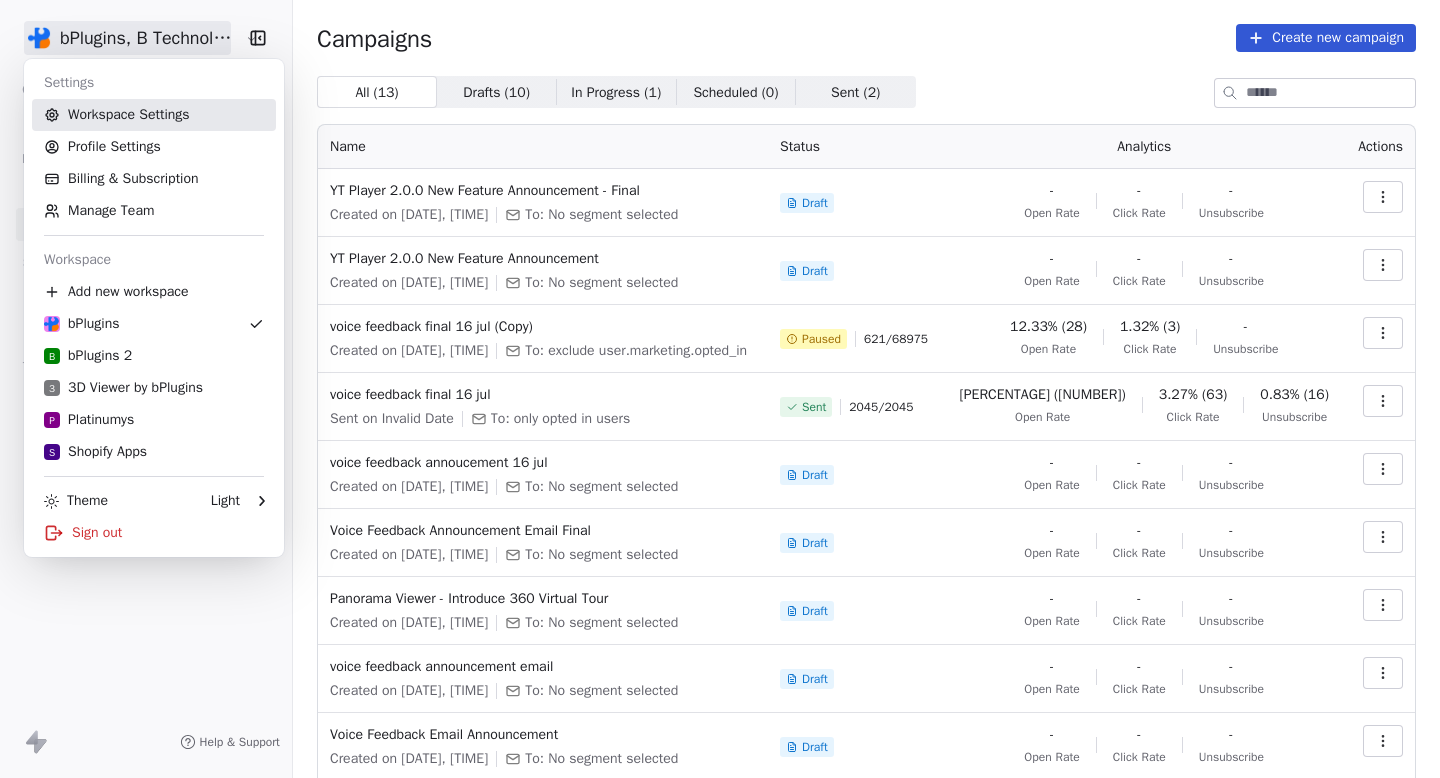 click on "Workspace Settings" at bounding box center (154, 115) 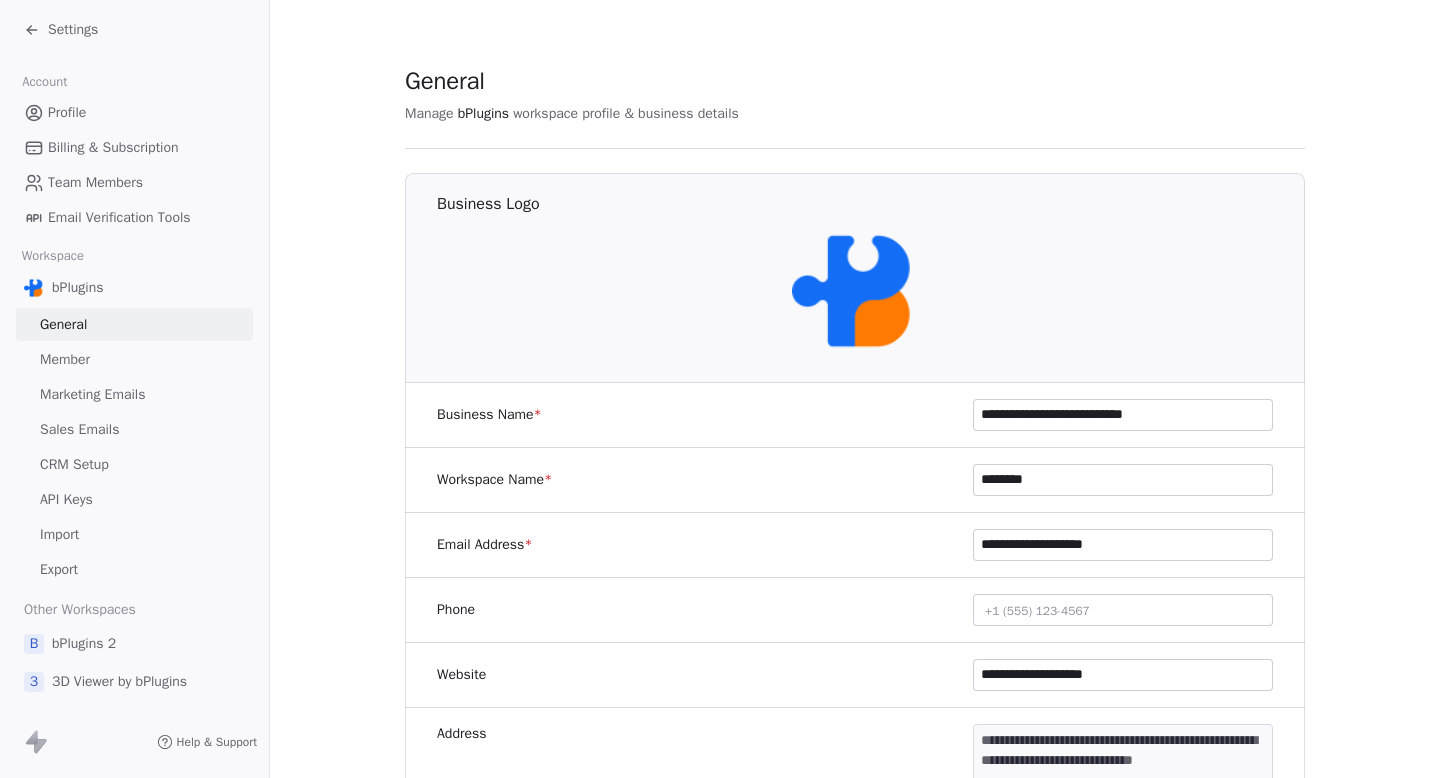 click on "Marketing Emails" at bounding box center [134, 394] 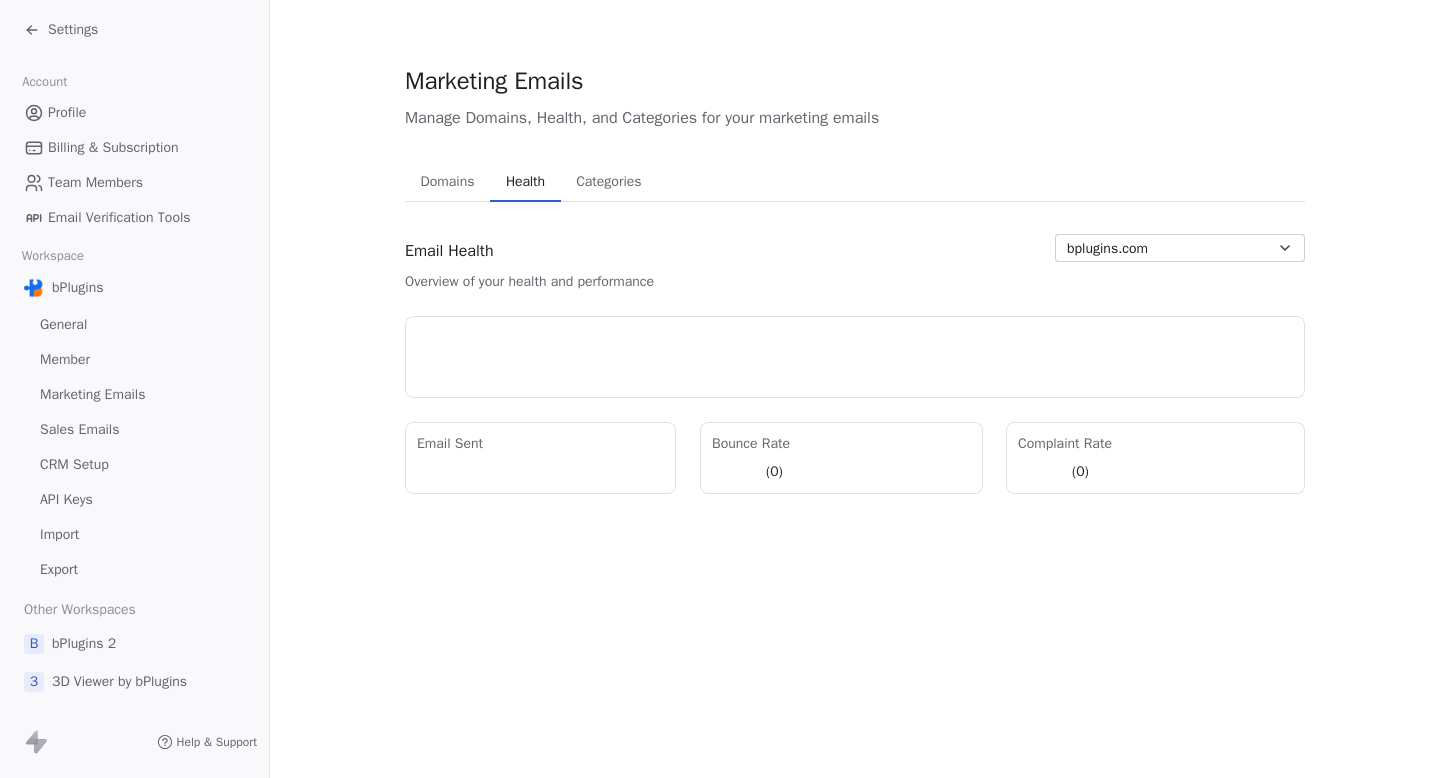click on "Health" at bounding box center (525, 182) 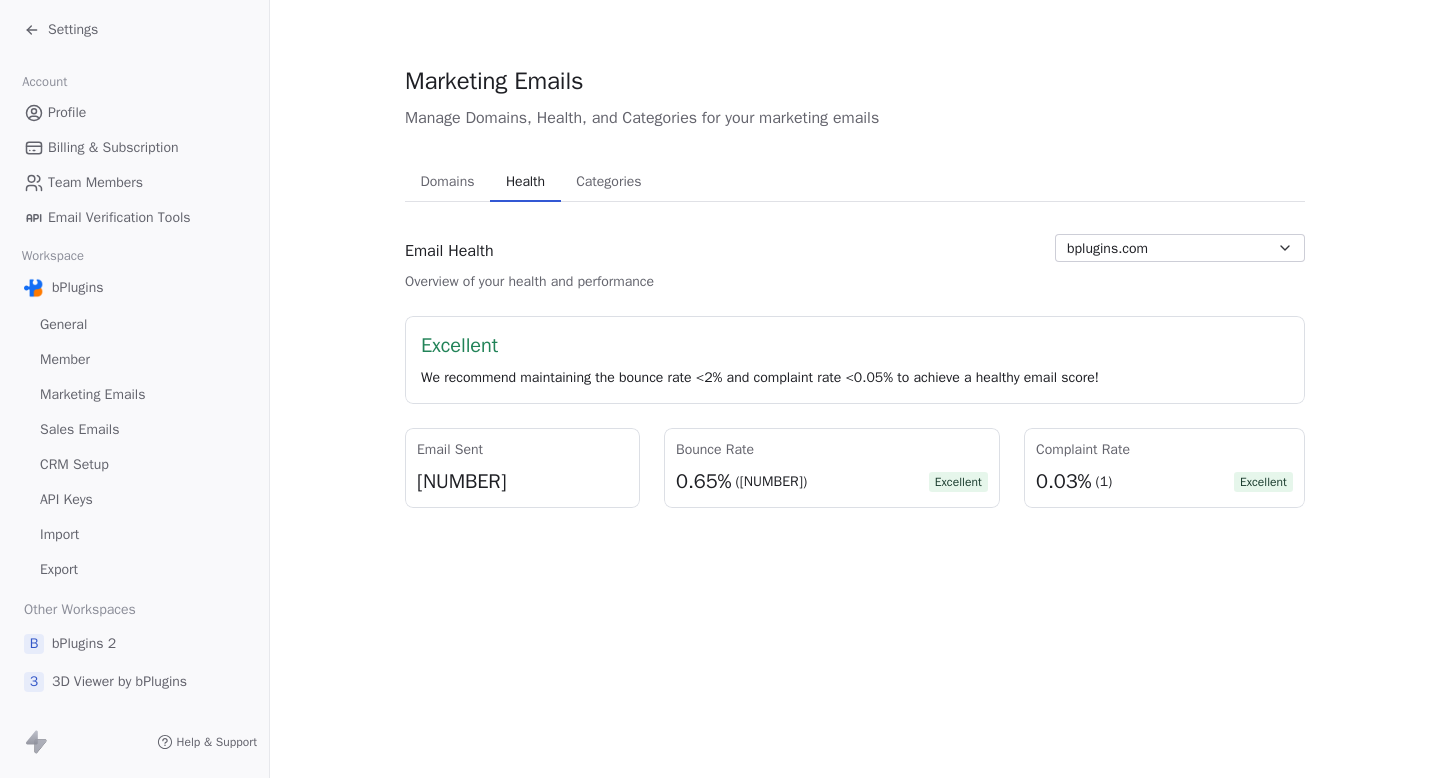 click on "Overview of your health and performance" at bounding box center (529, 282) 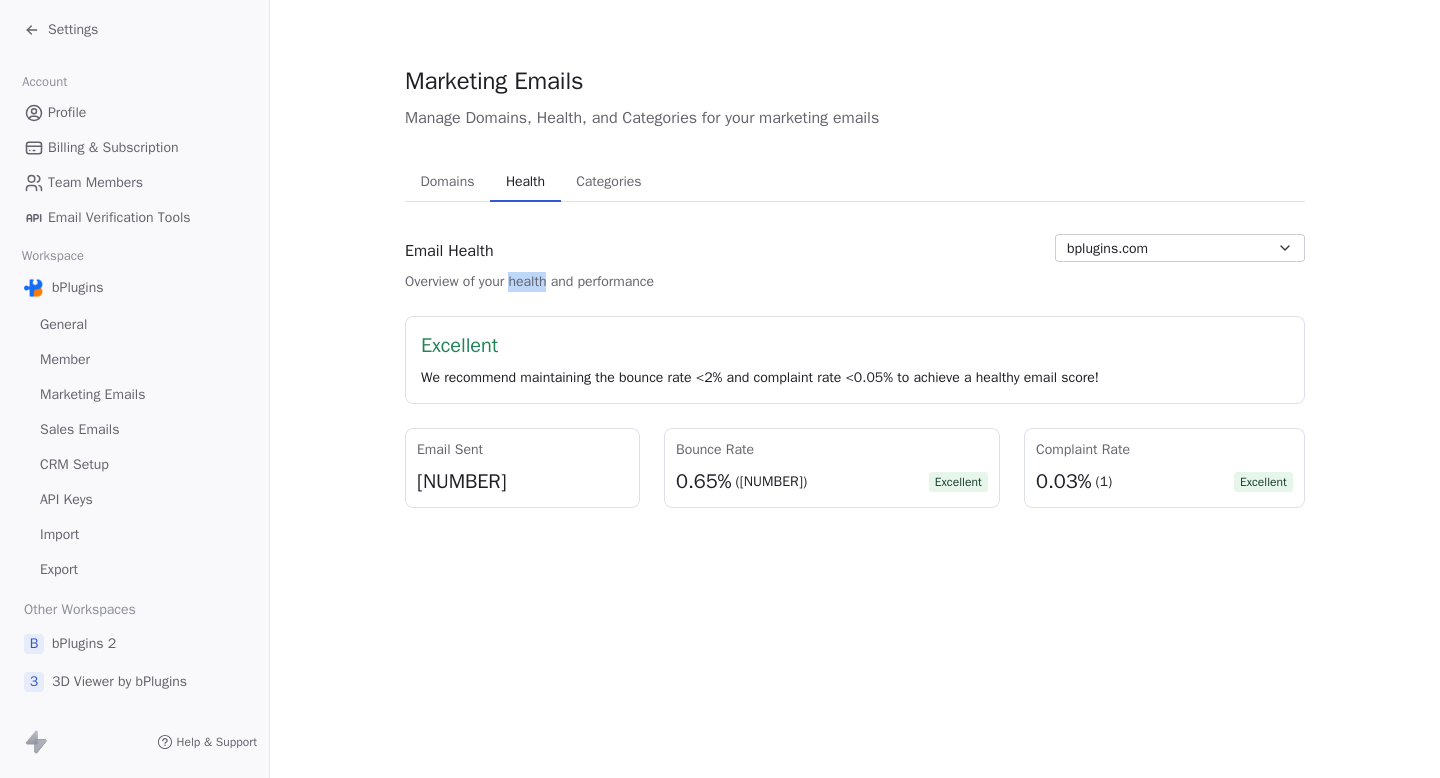 click on "Overview of your health and performance" at bounding box center (529, 282) 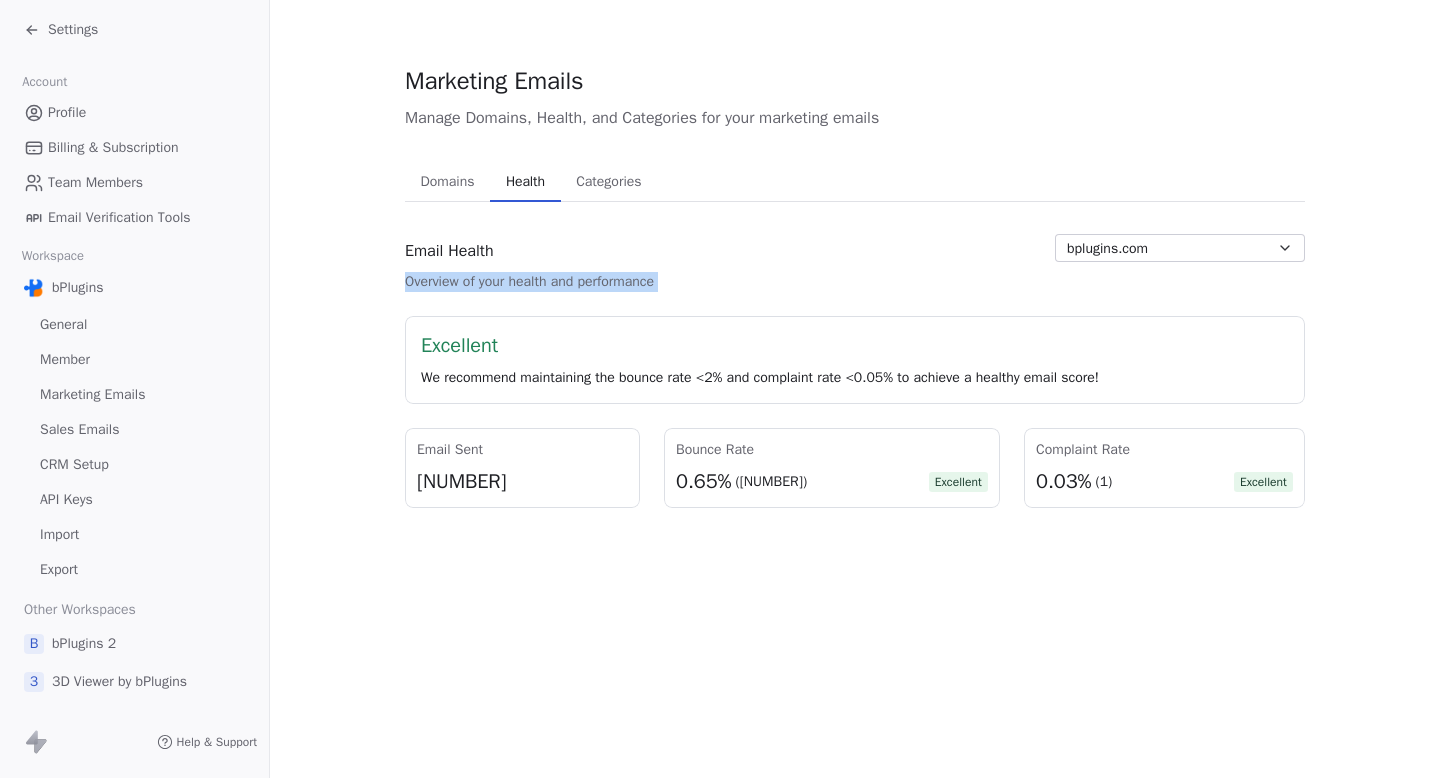 click on "Email Health Overview of your health and performance bplugins.com" at bounding box center (855, 263) 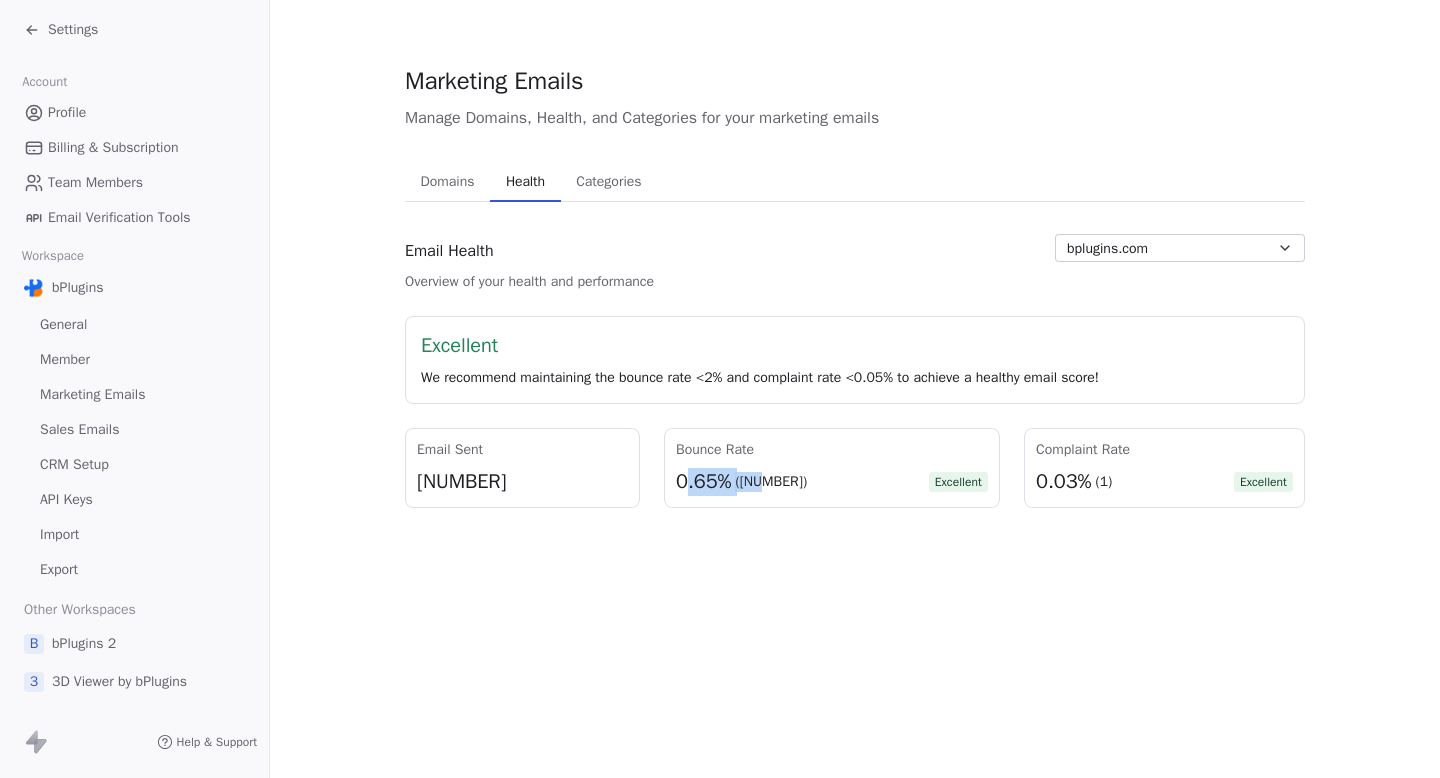 drag, startPoint x: 674, startPoint y: 482, endPoint x: 782, endPoint y: 479, distance: 108.04166 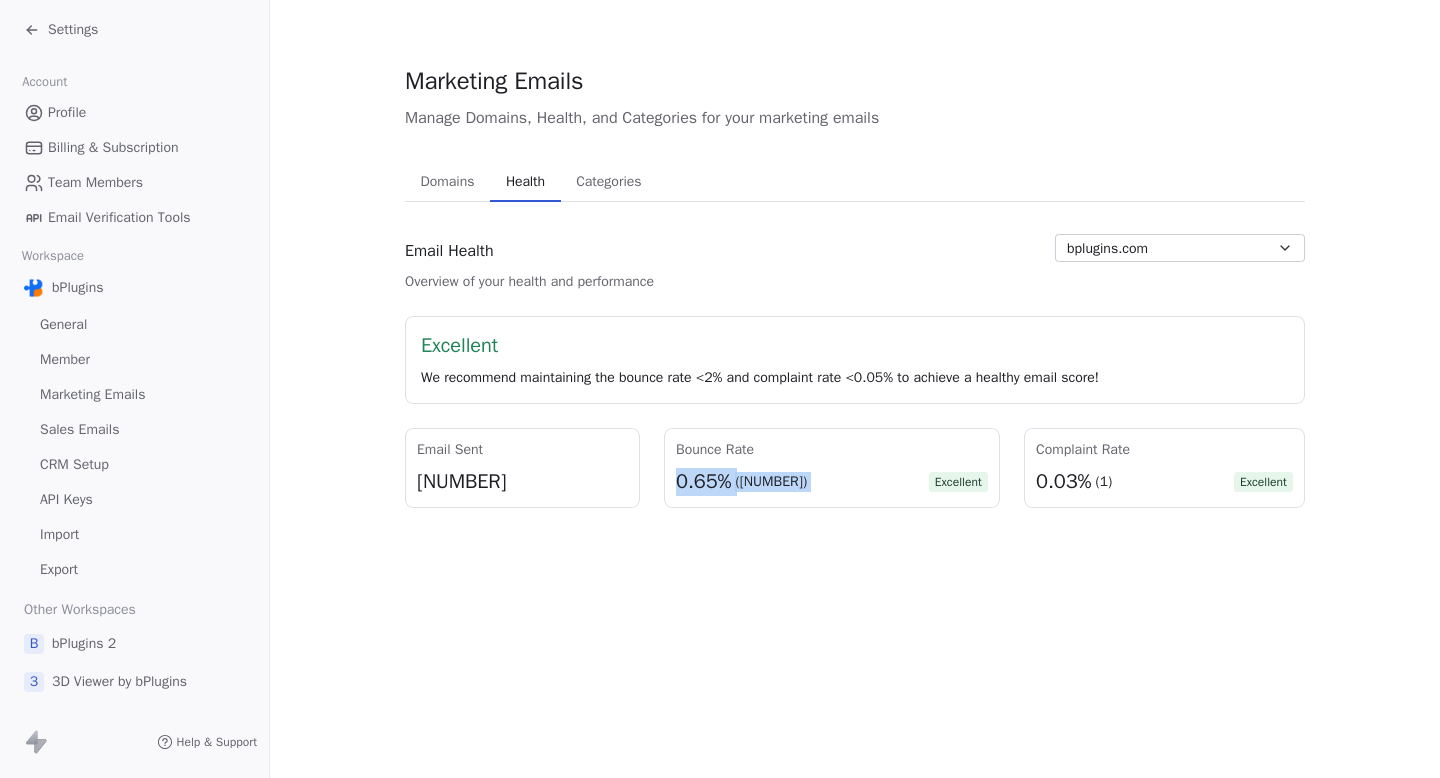drag, startPoint x: 782, startPoint y: 479, endPoint x: 673, endPoint y: 472, distance: 109.22454 